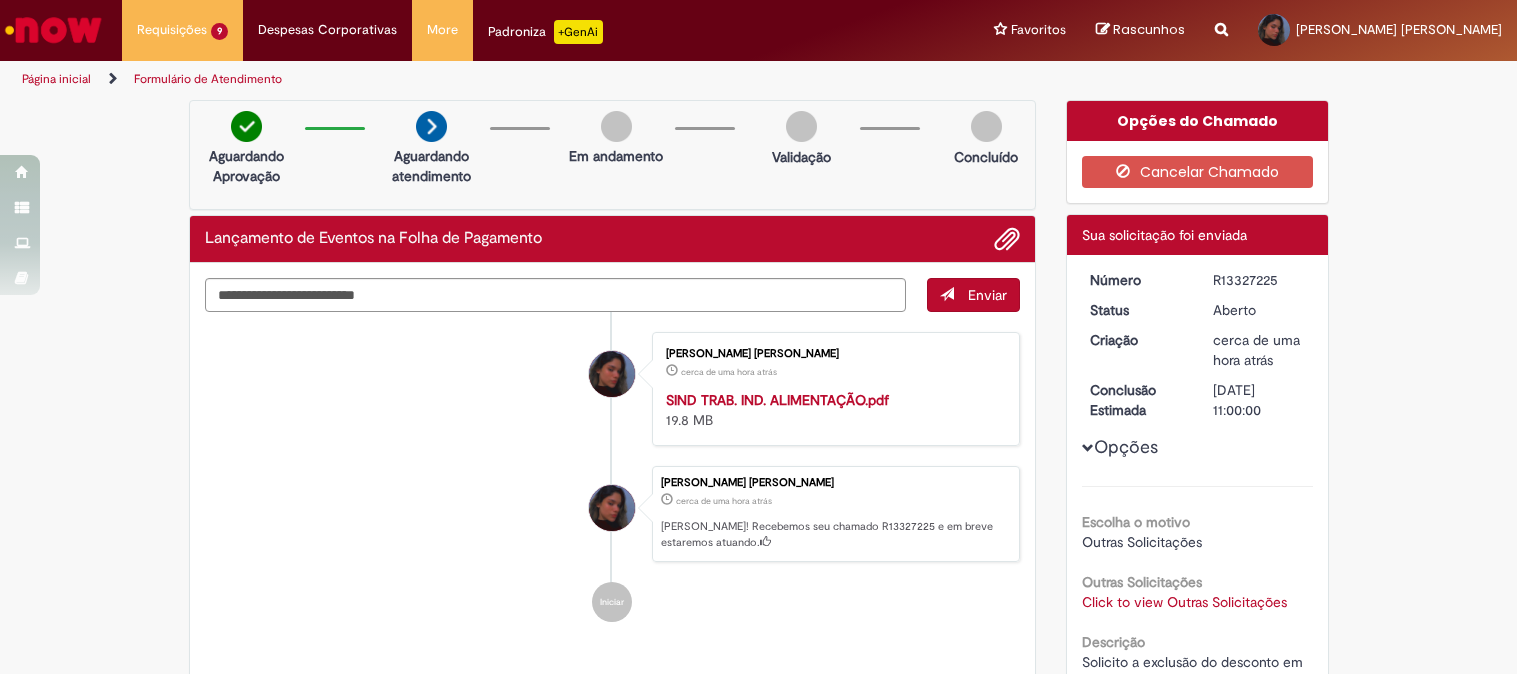 scroll, scrollTop: 0, scrollLeft: 0, axis: both 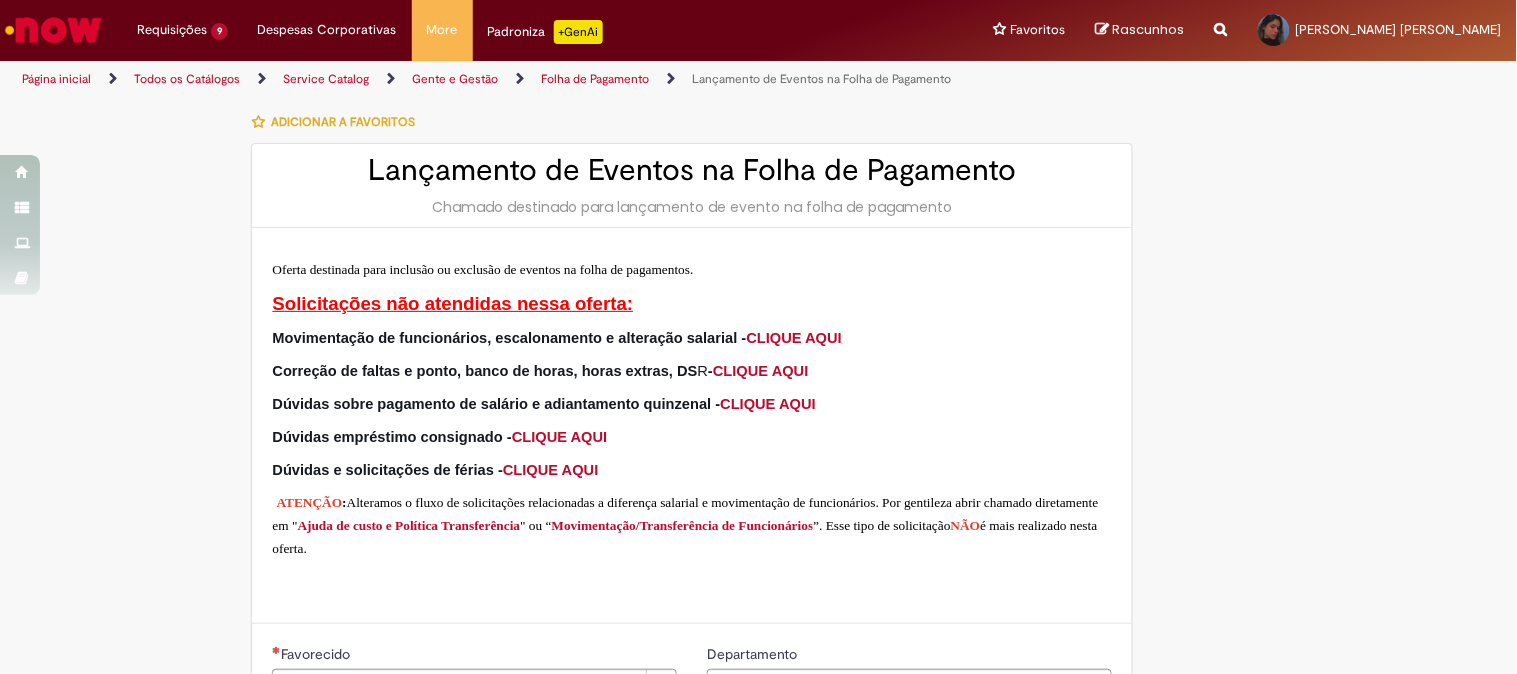type on "**********" 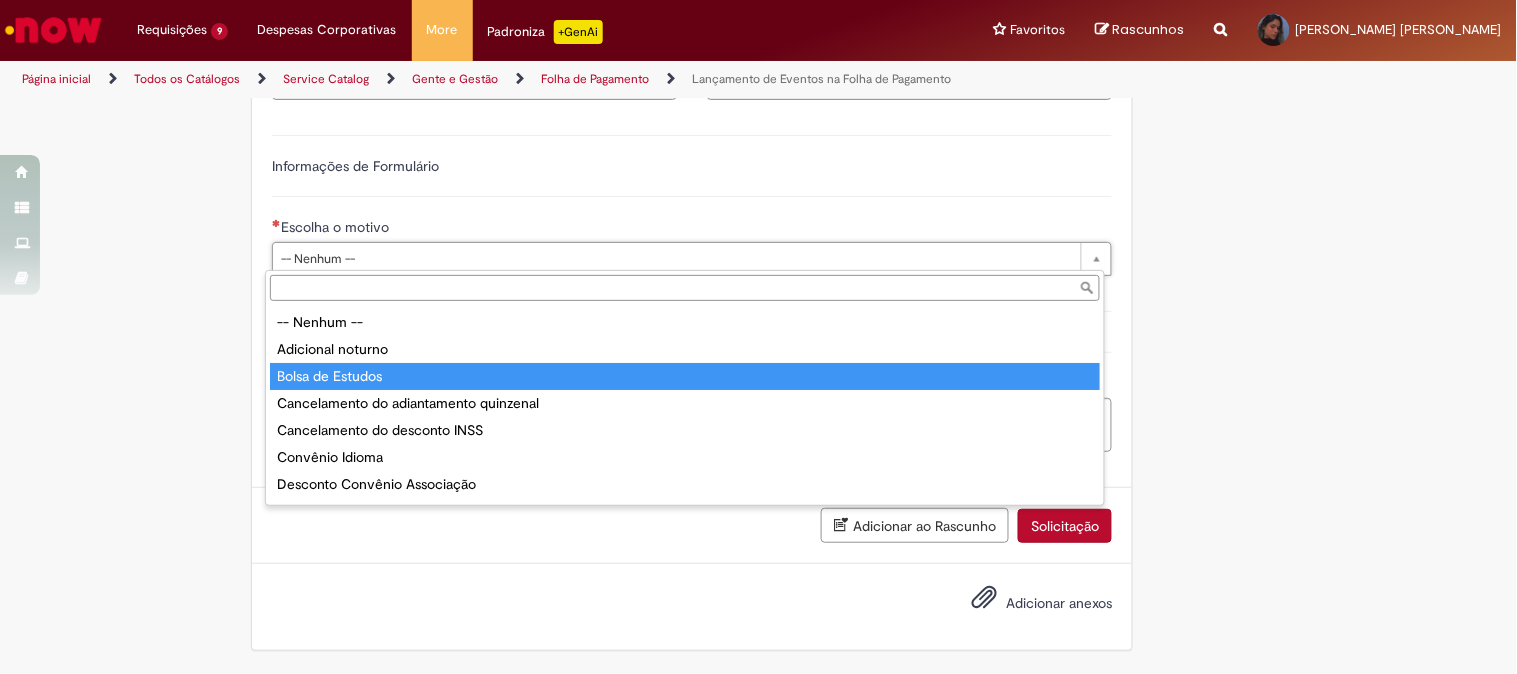 scroll, scrollTop: 373, scrollLeft: 0, axis: vertical 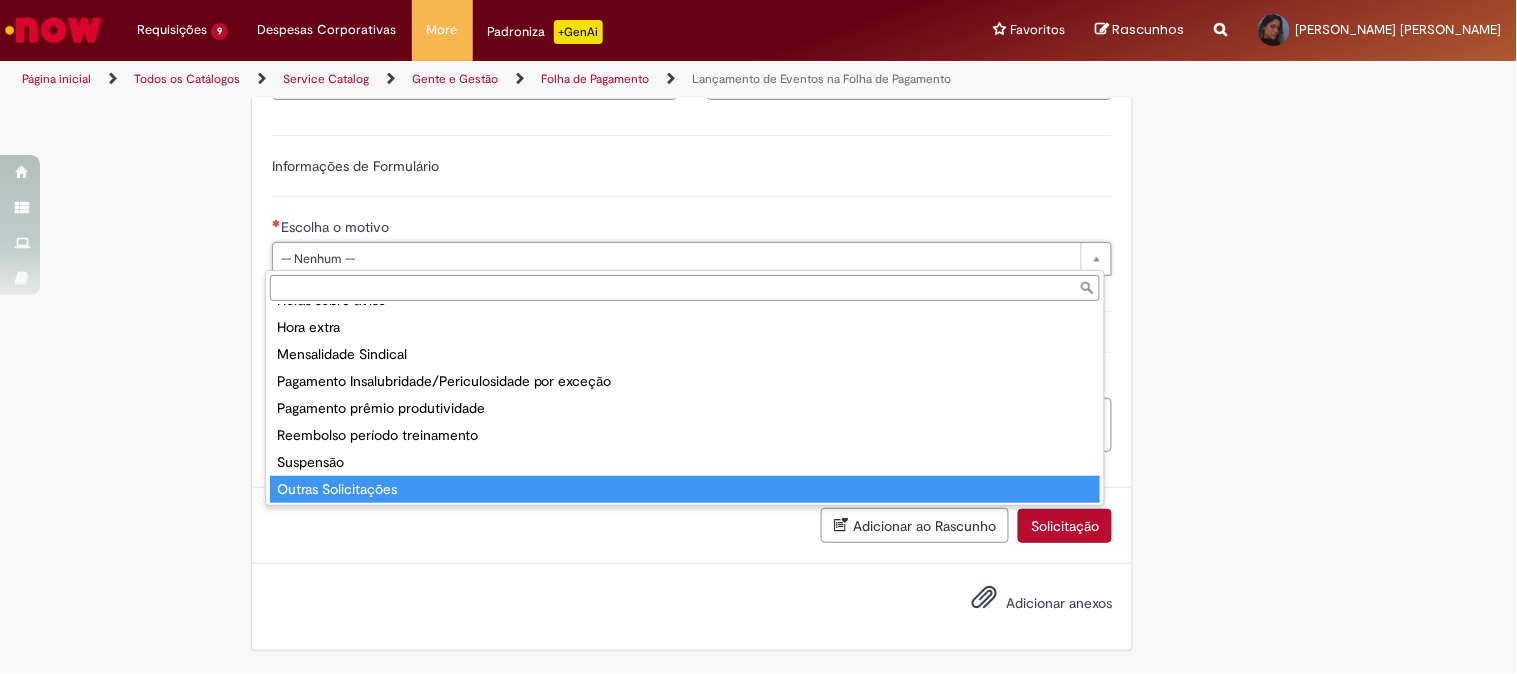type on "**********" 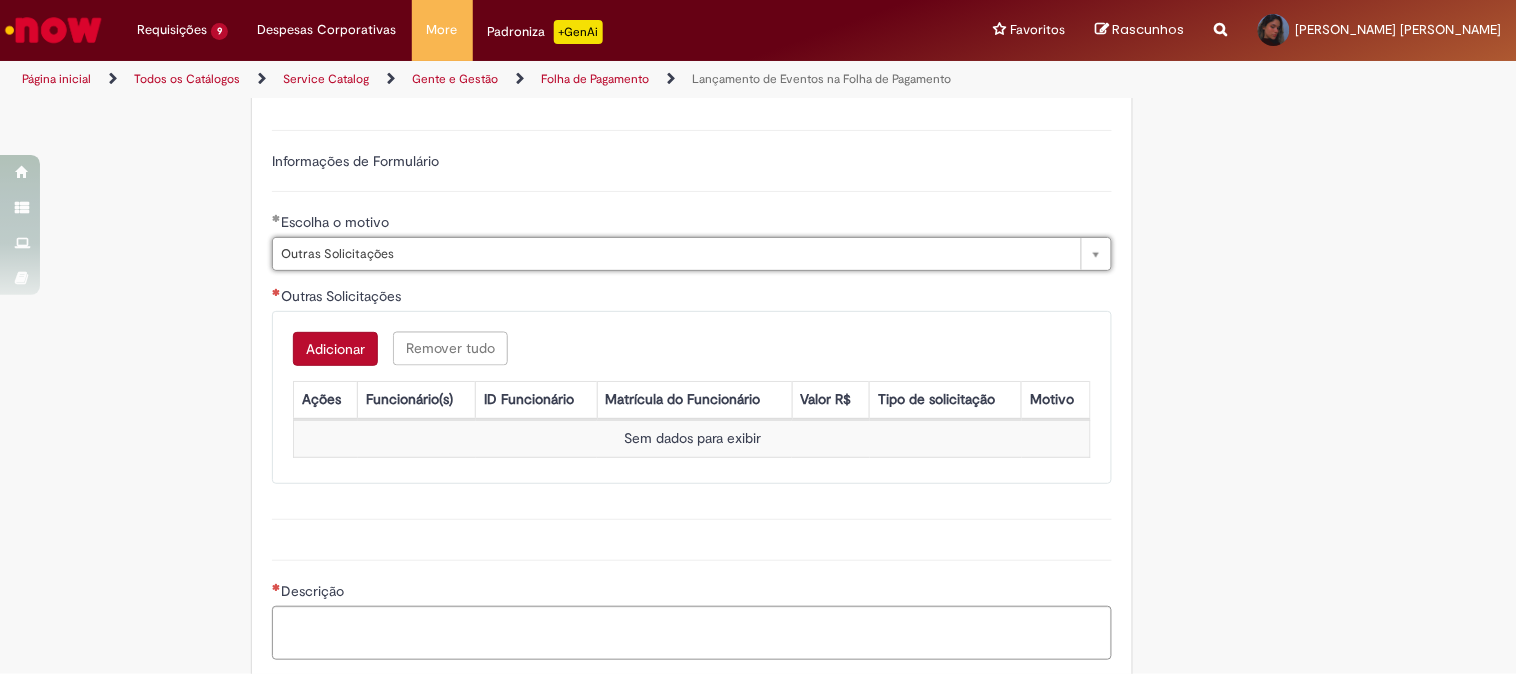 click on "Adicionar" at bounding box center [335, 349] 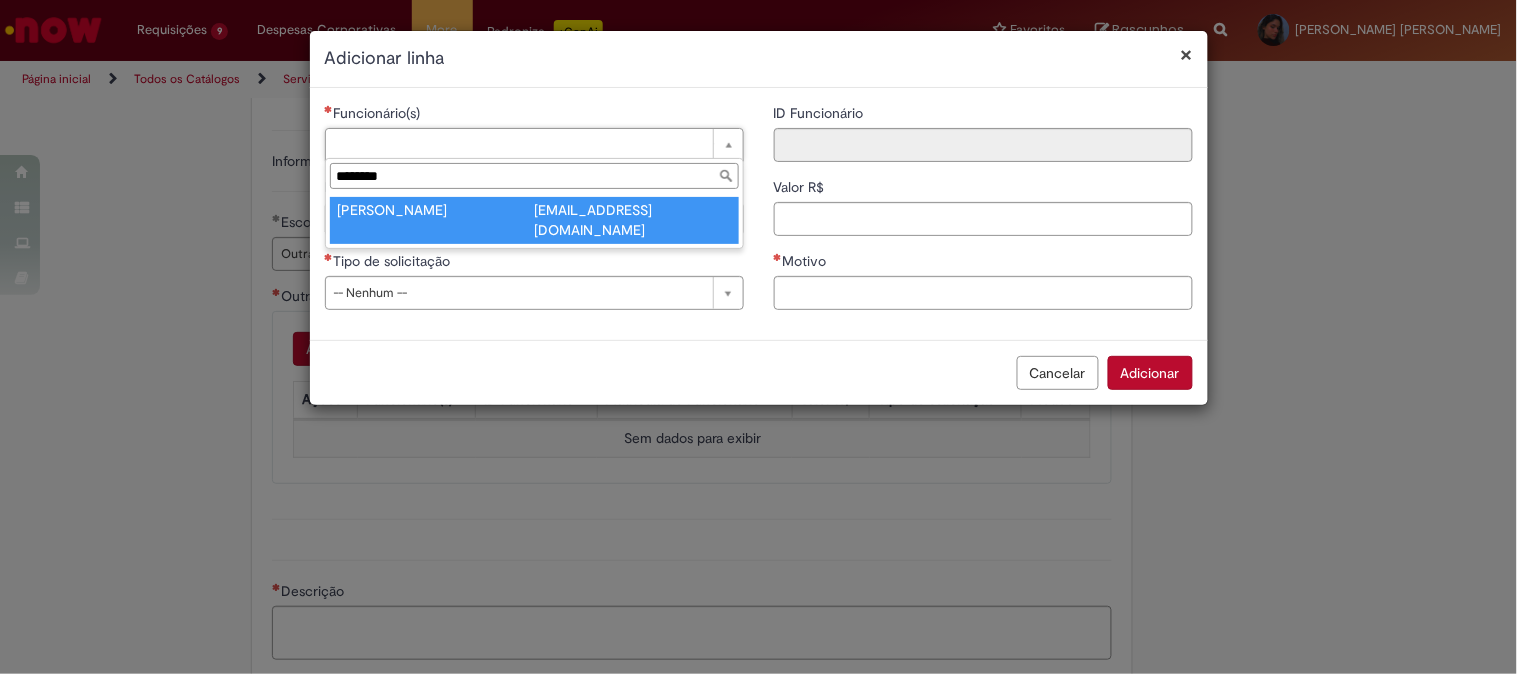 type on "********" 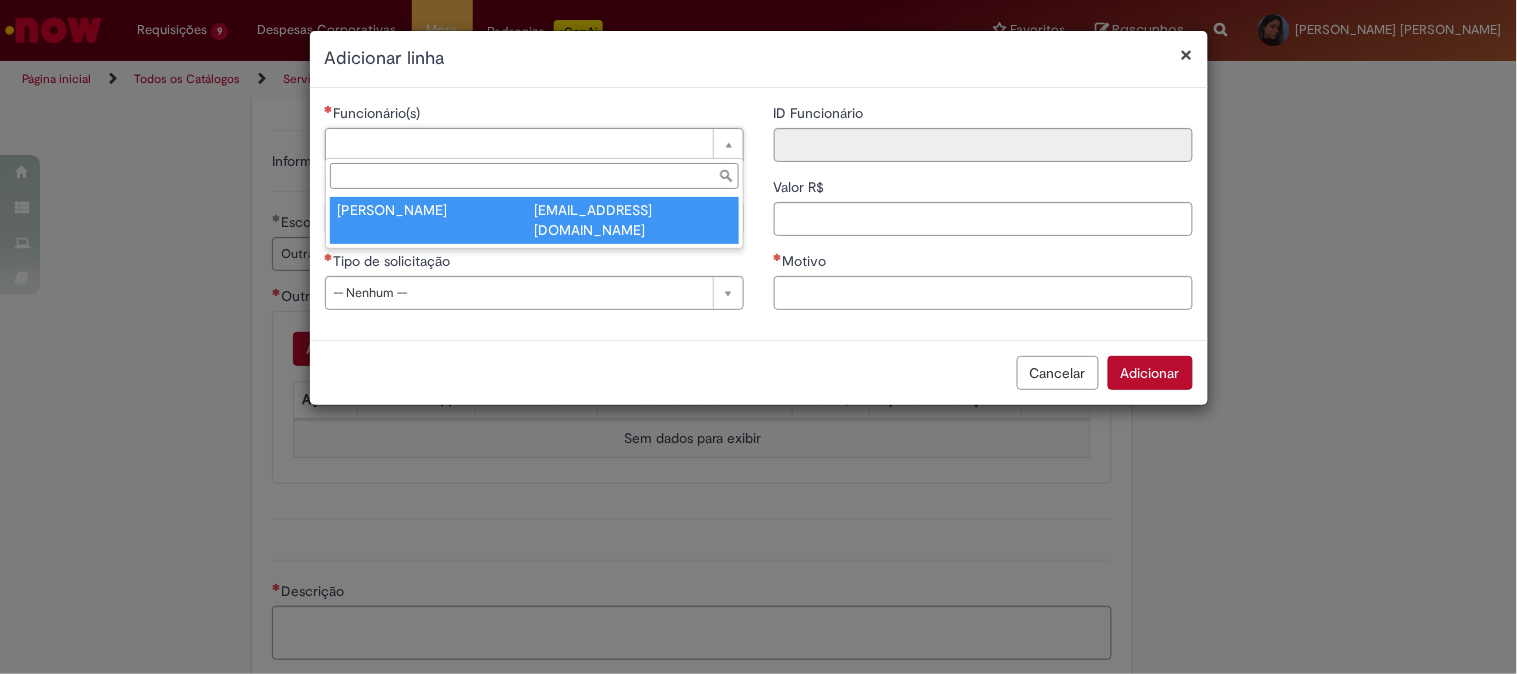 type on "********" 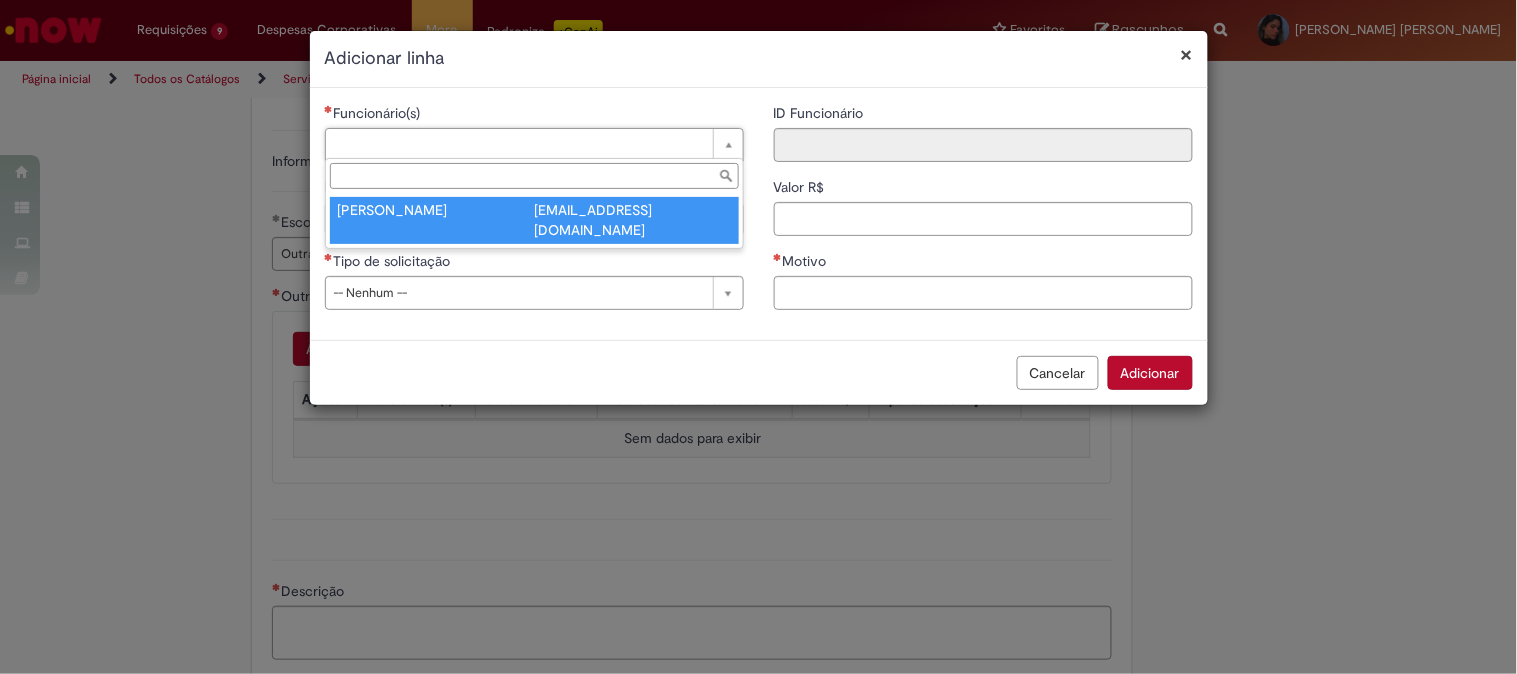 type on "********" 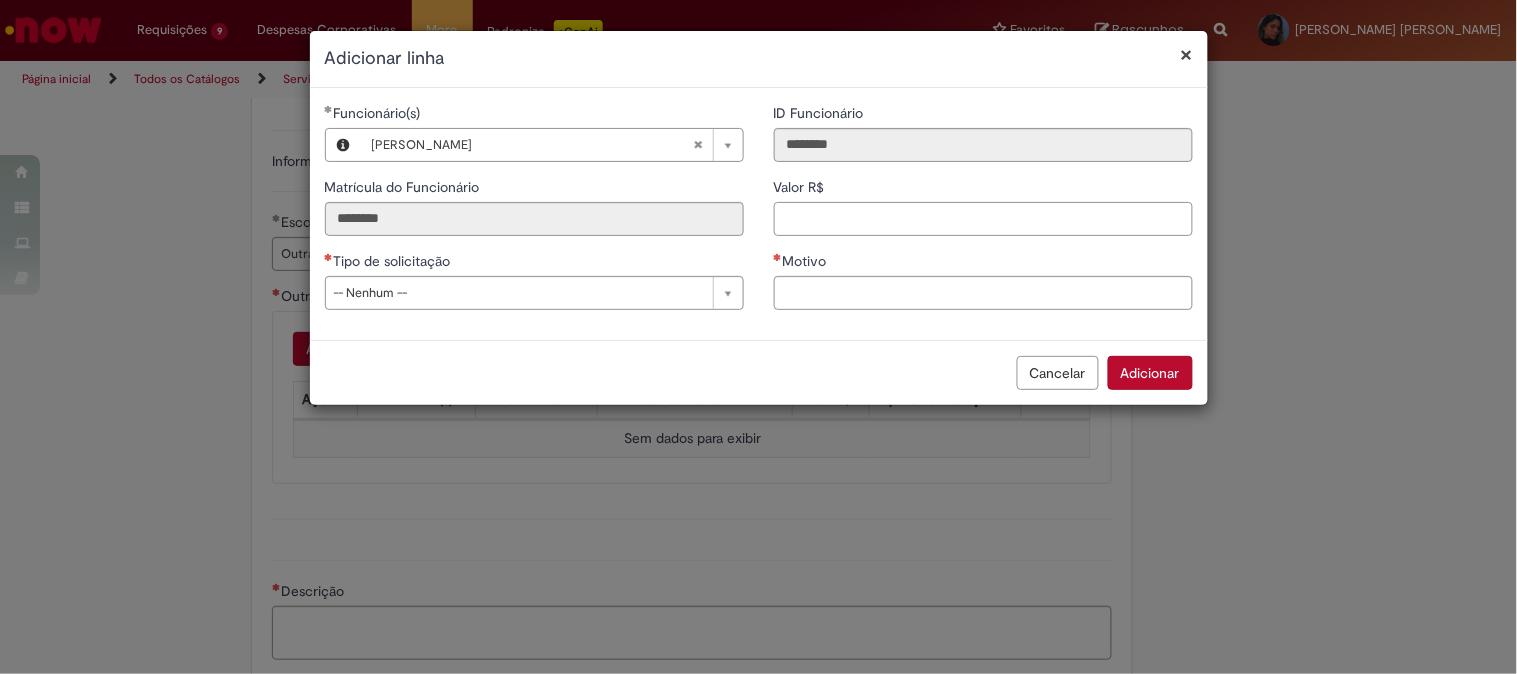 click on "Valor R$" at bounding box center [983, 219] 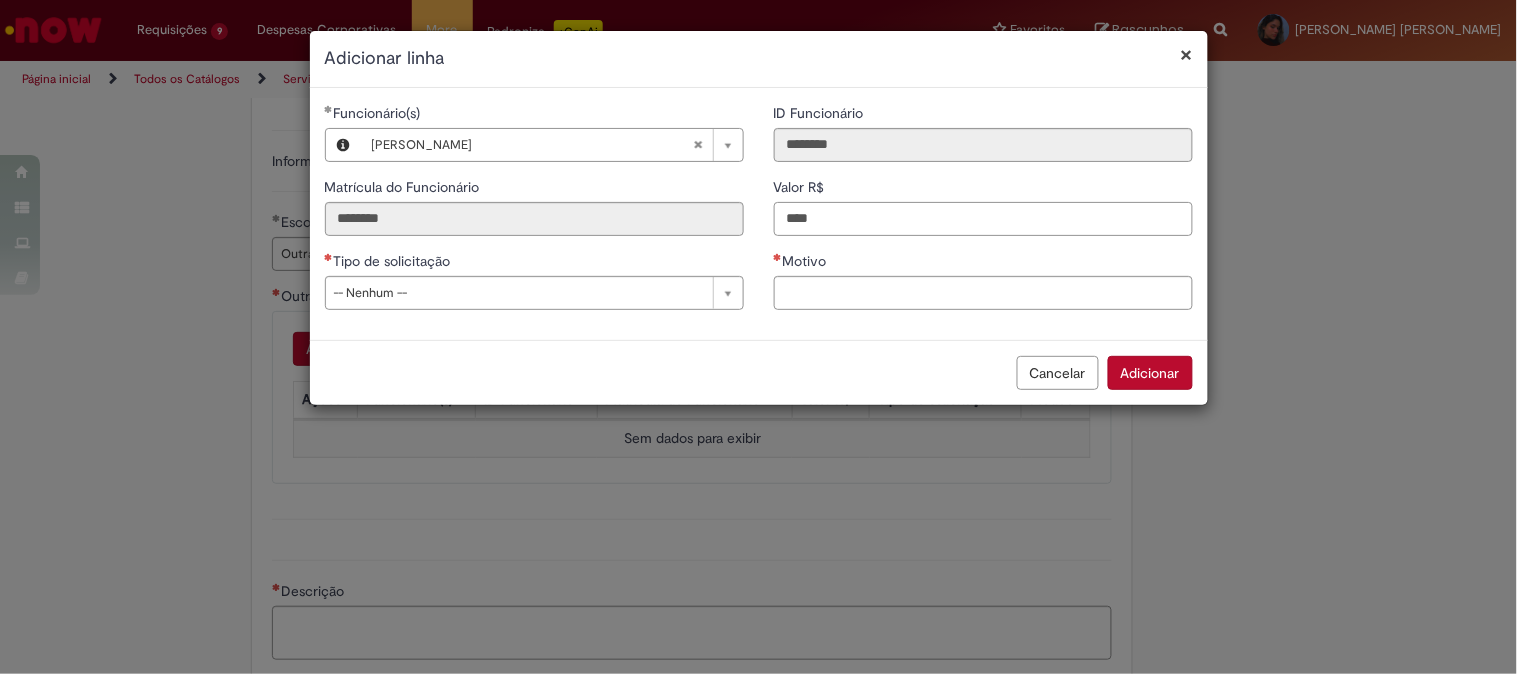 type on "****" 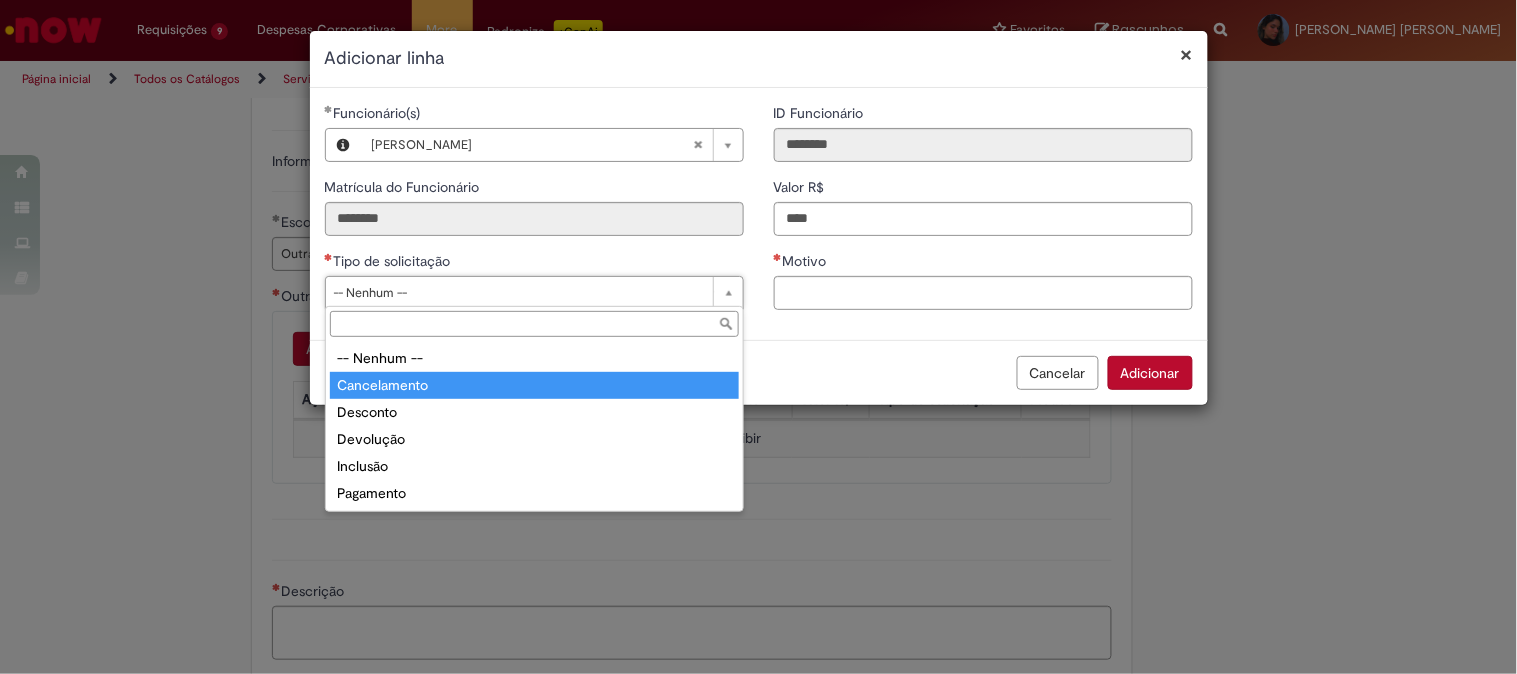 type on "**********" 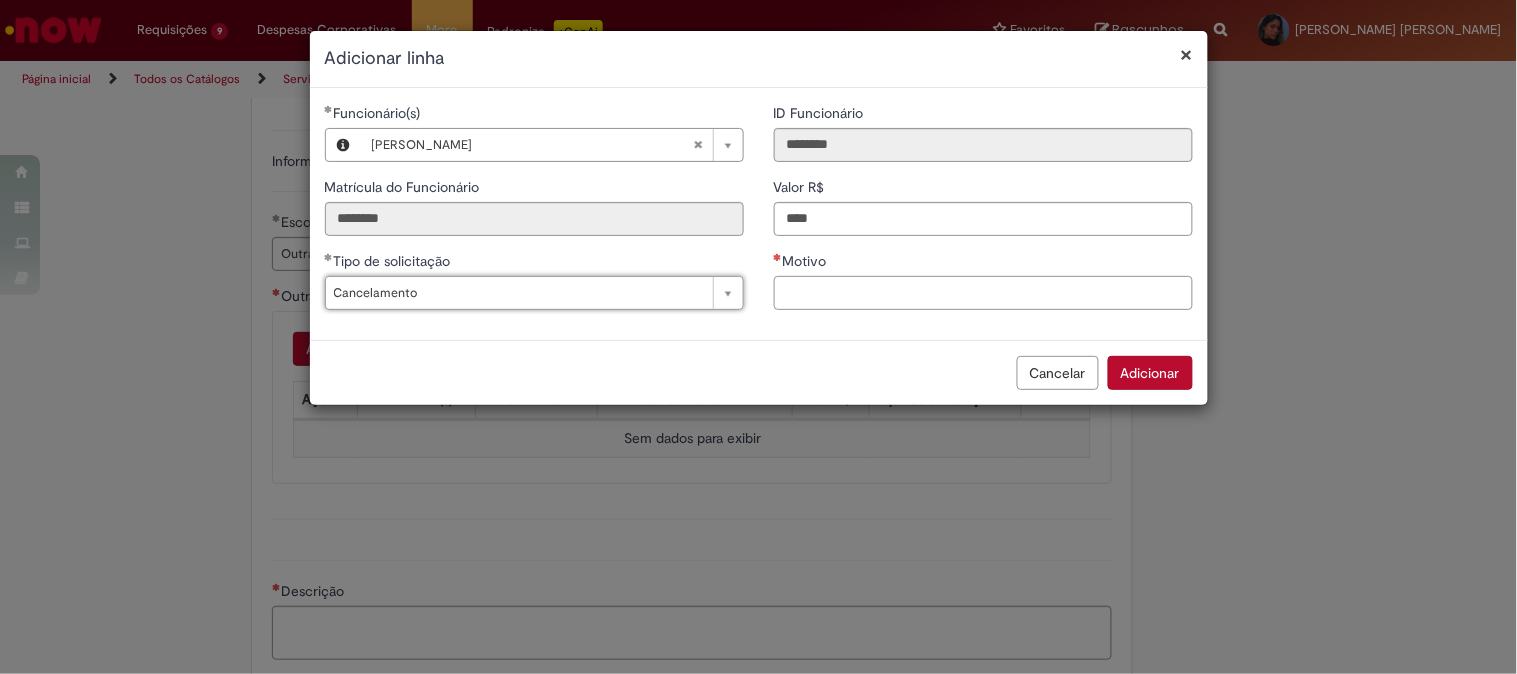 click on "Motivo" at bounding box center (983, 293) 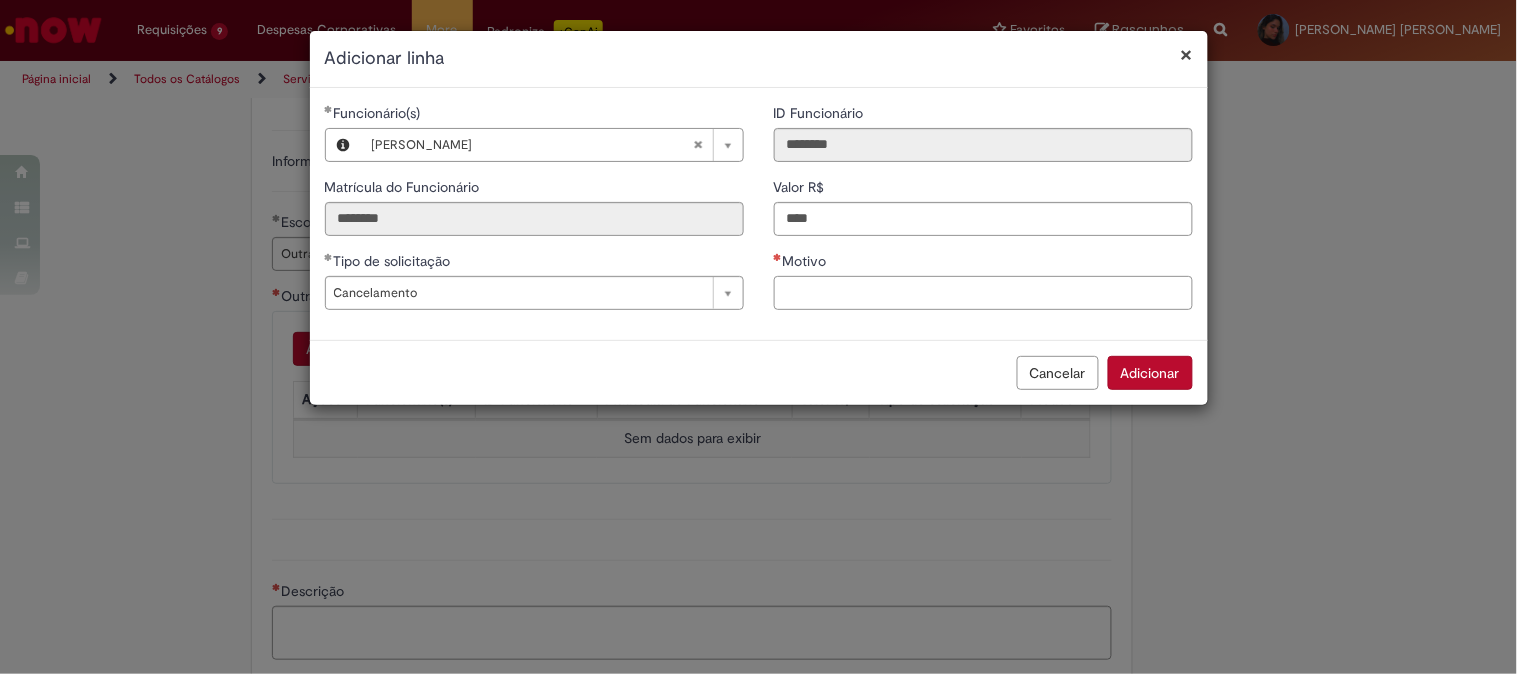 paste on "**********" 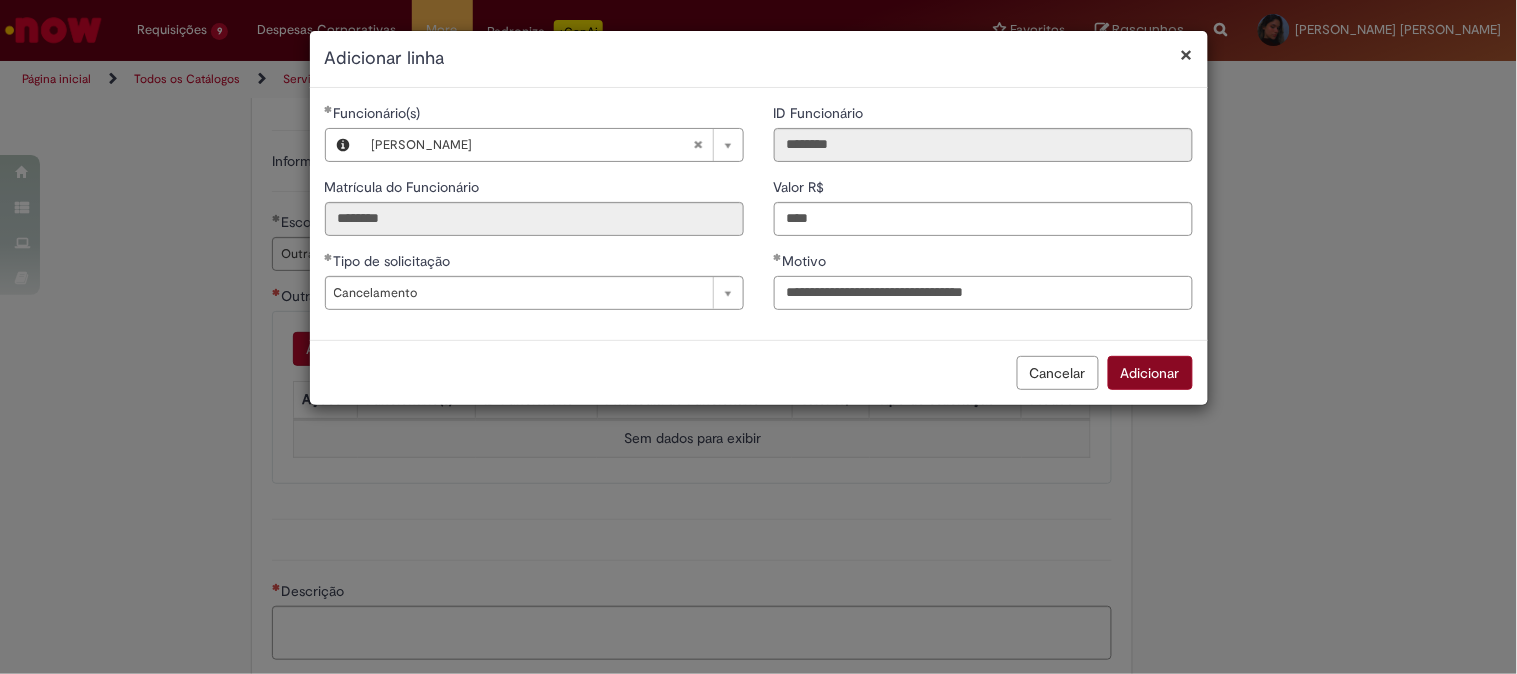 type on "**********" 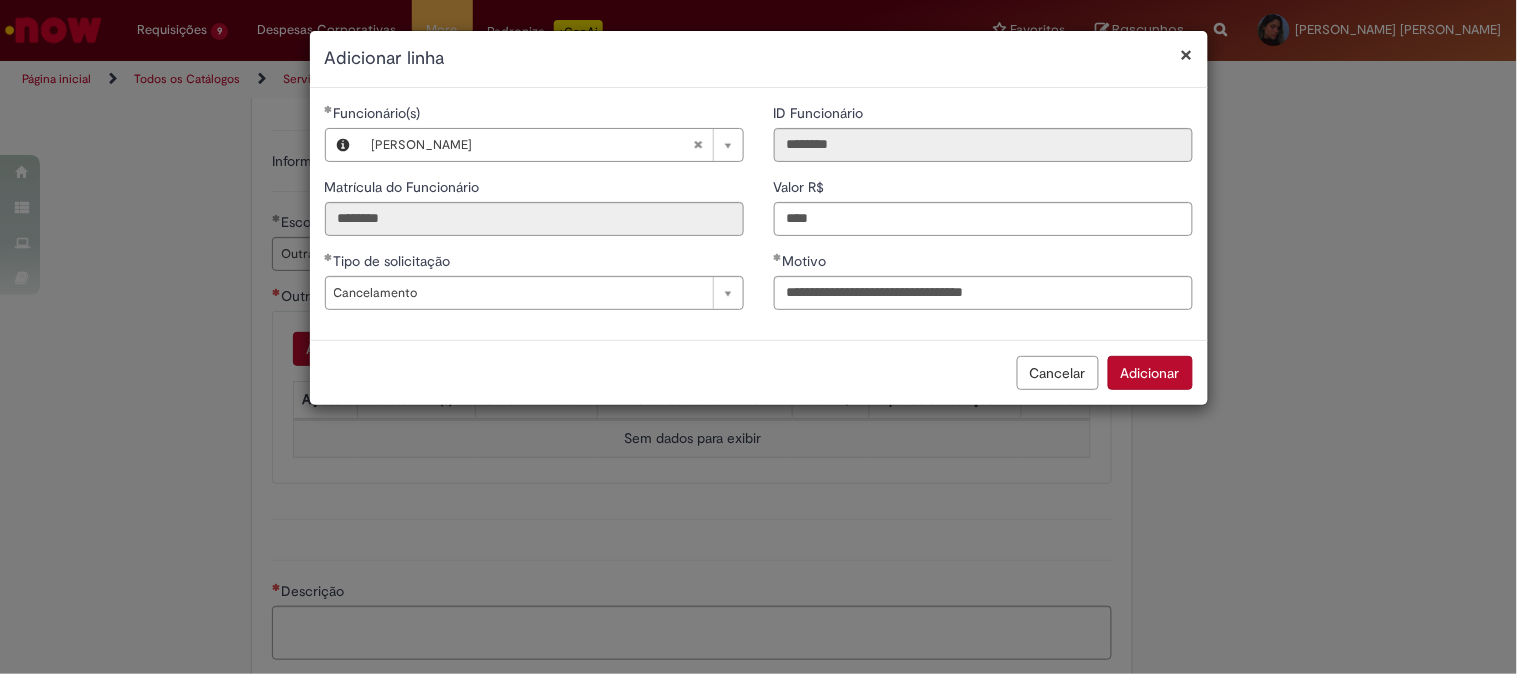 click on "Adicionar" at bounding box center [1150, 373] 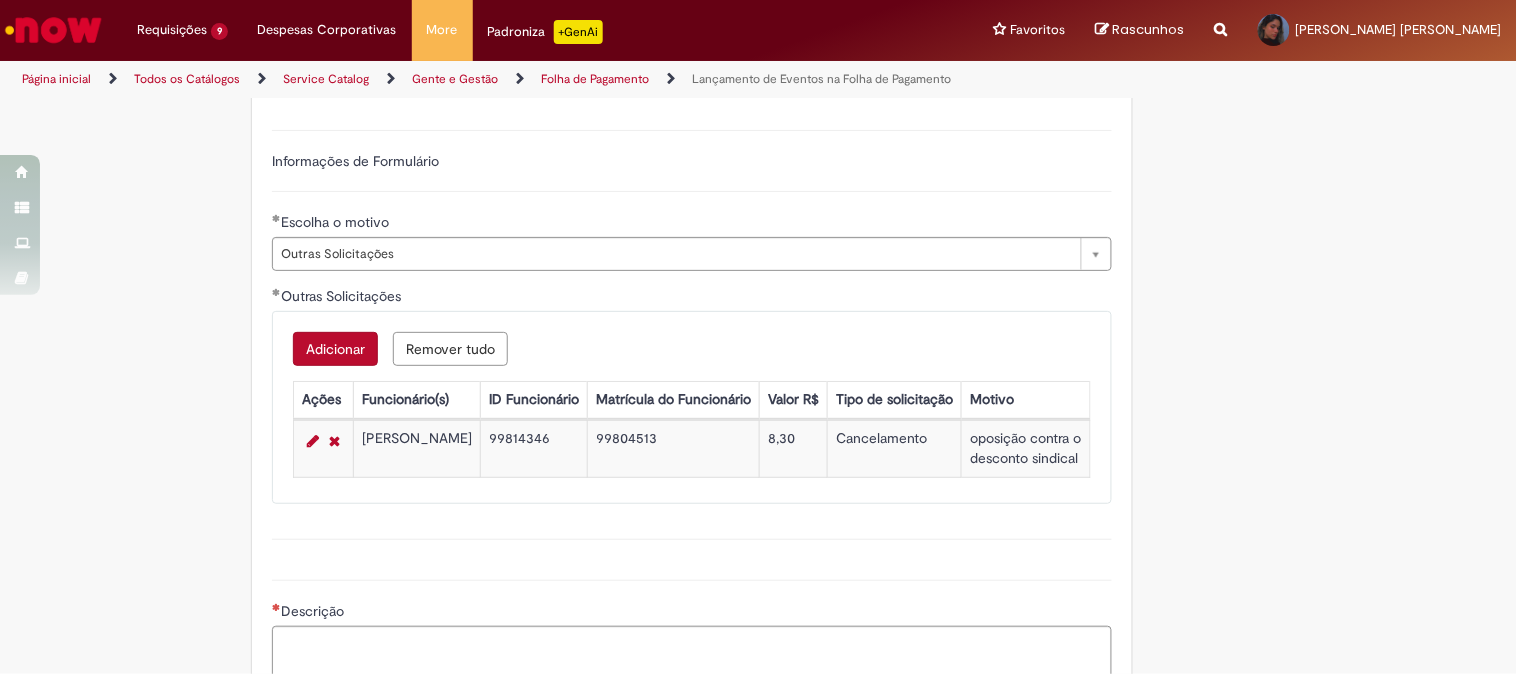 scroll, scrollTop: 941, scrollLeft: 0, axis: vertical 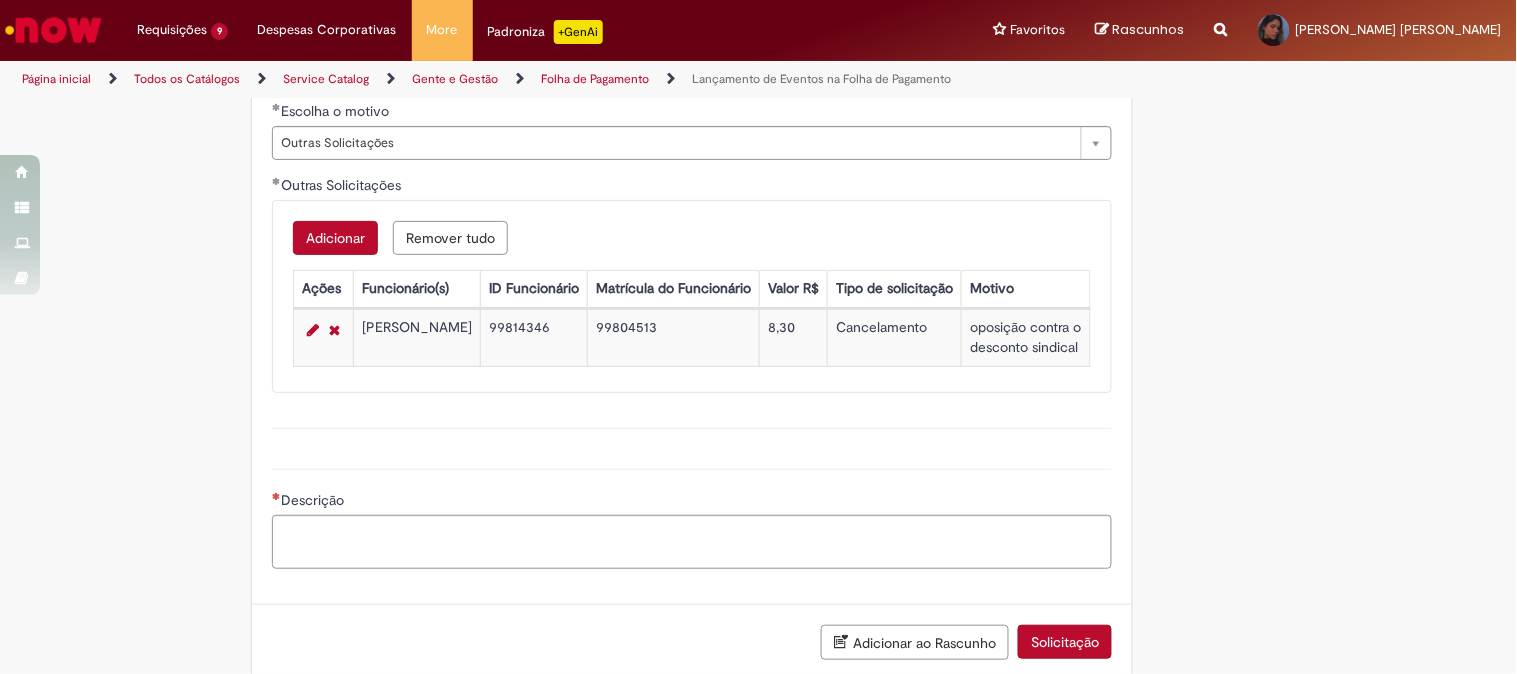click on "Adicionar" at bounding box center [335, 238] 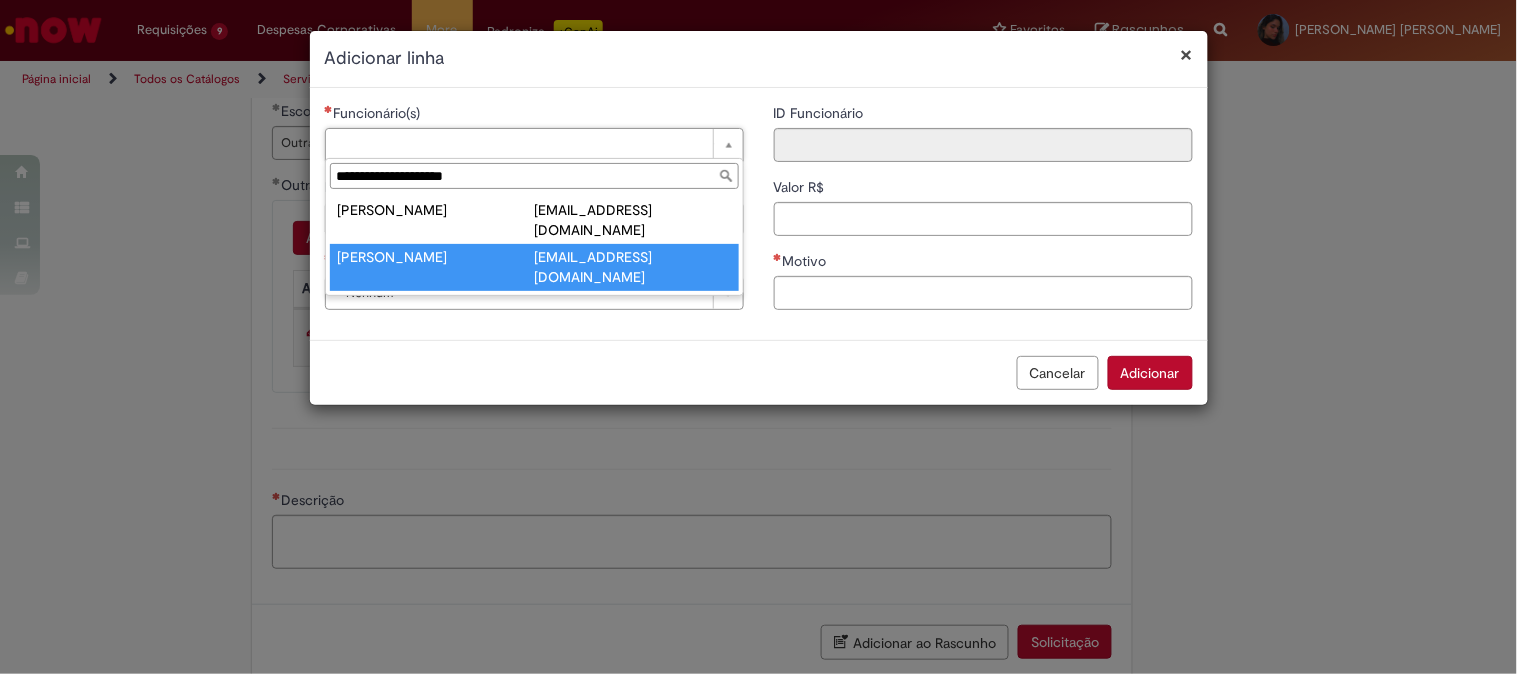 type on "**********" 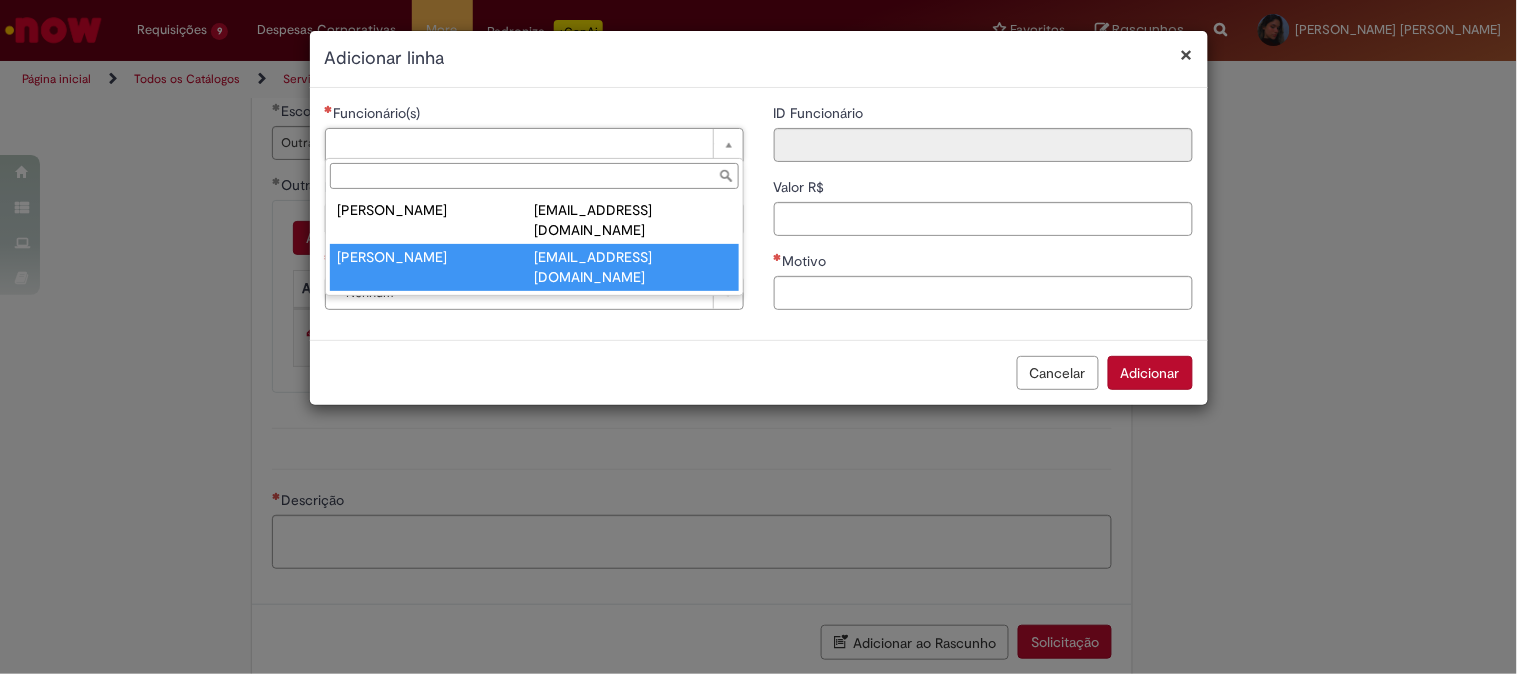 type on "********" 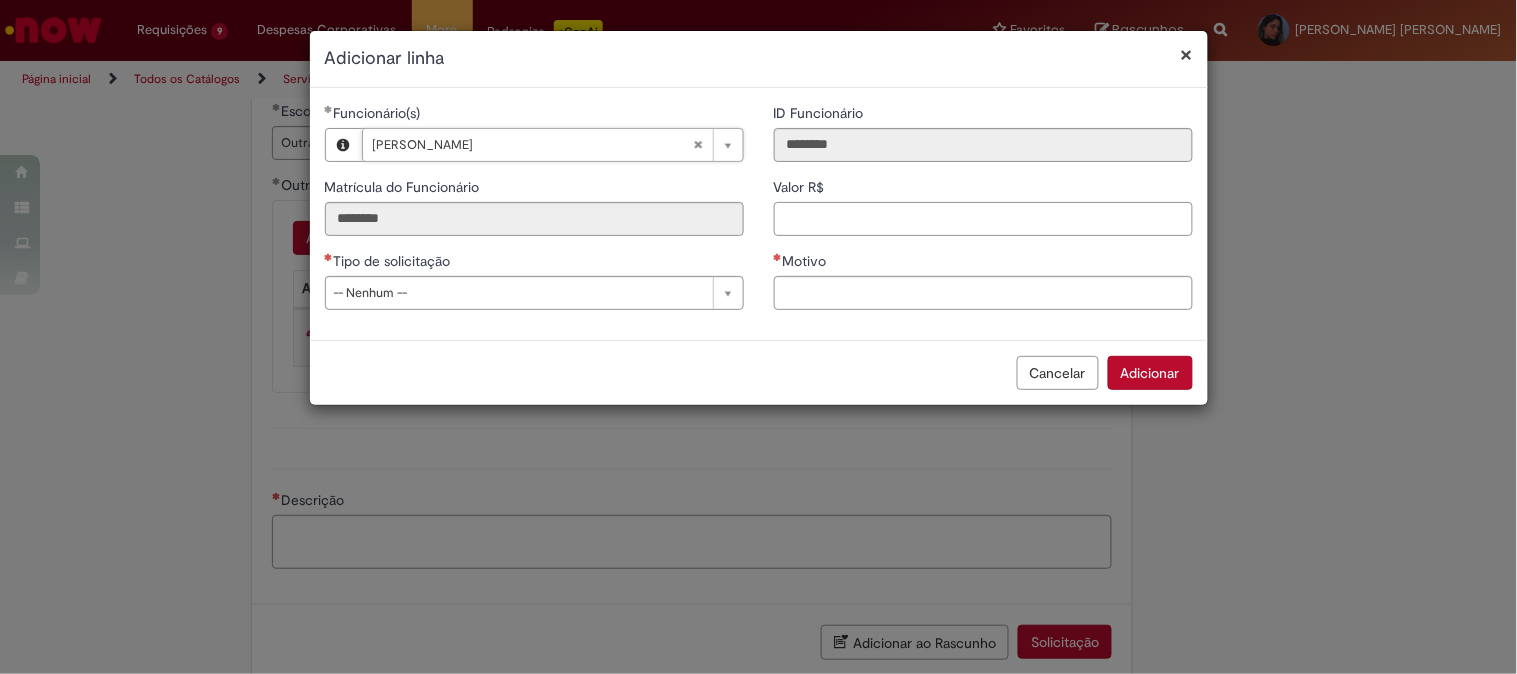 click on "Valor R$" at bounding box center [983, 219] 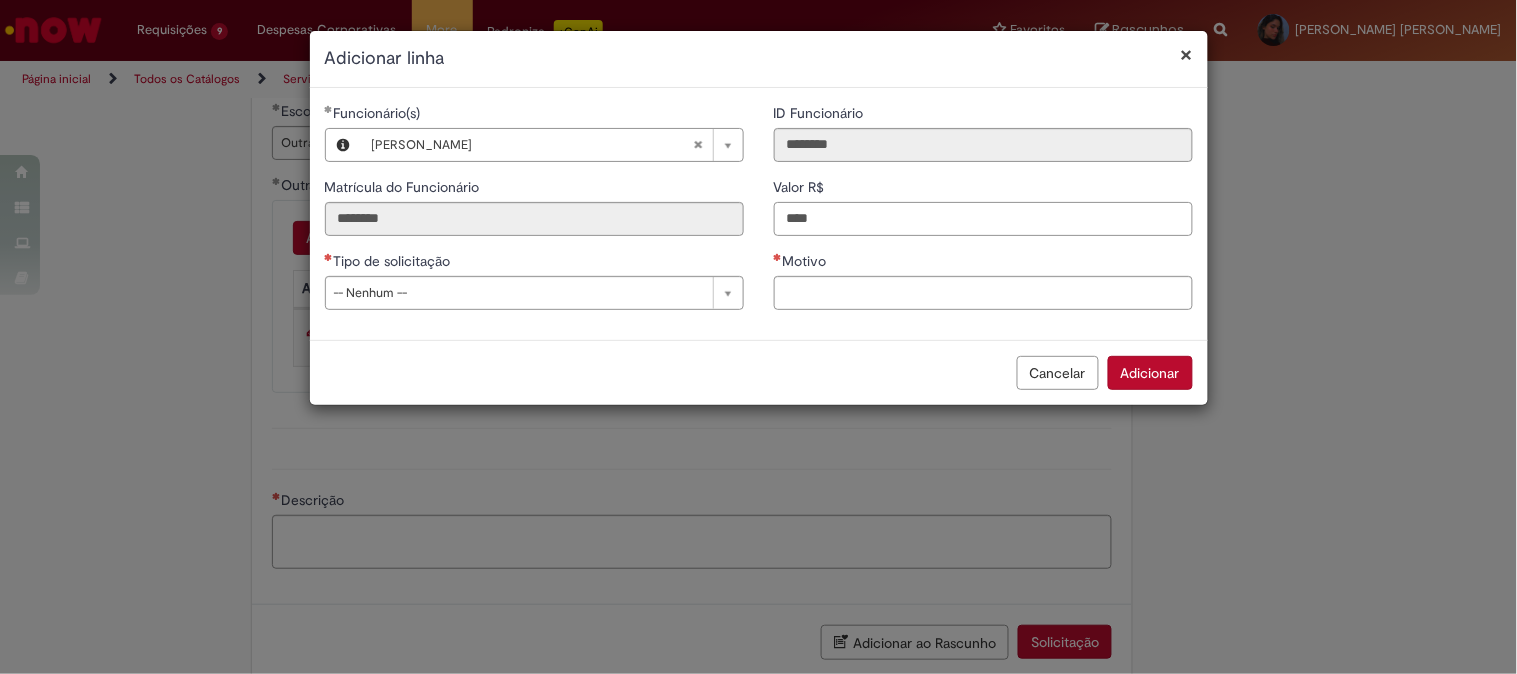 type on "****" 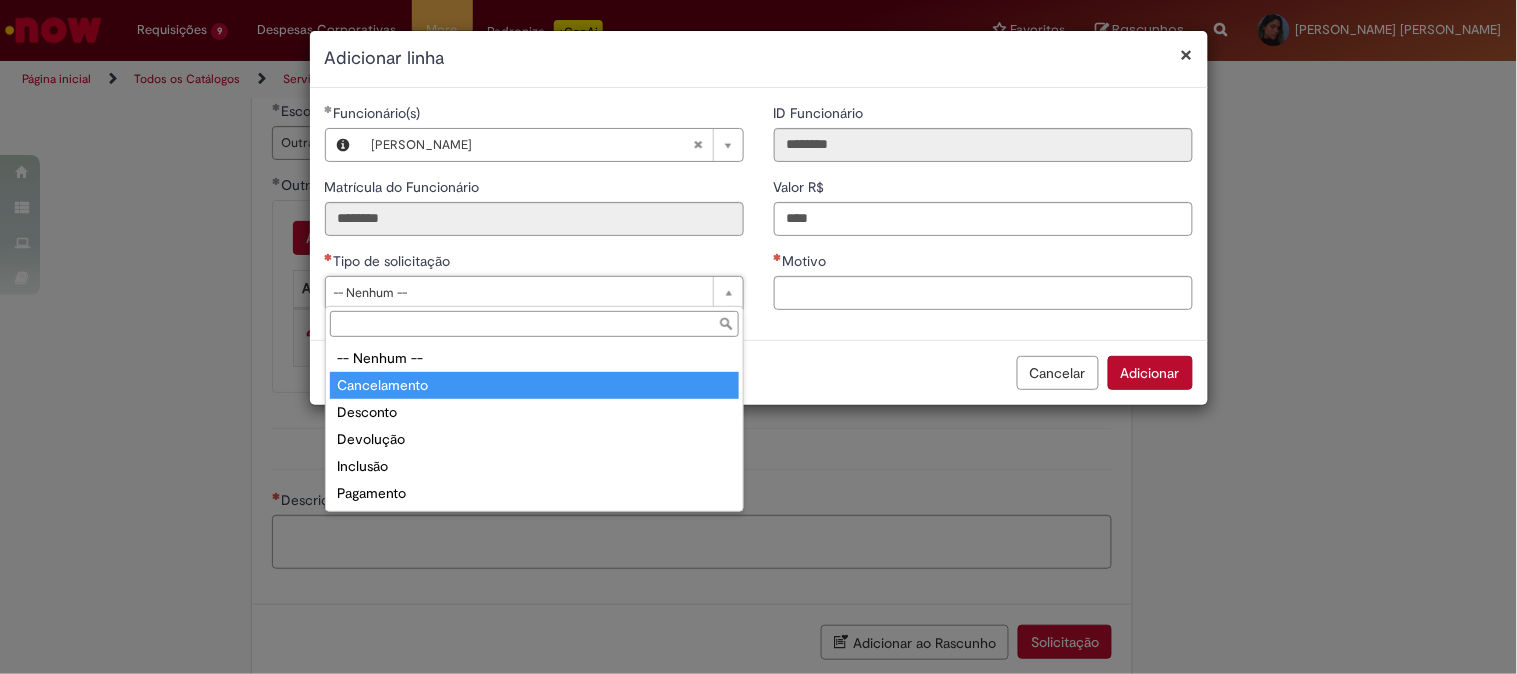type on "**********" 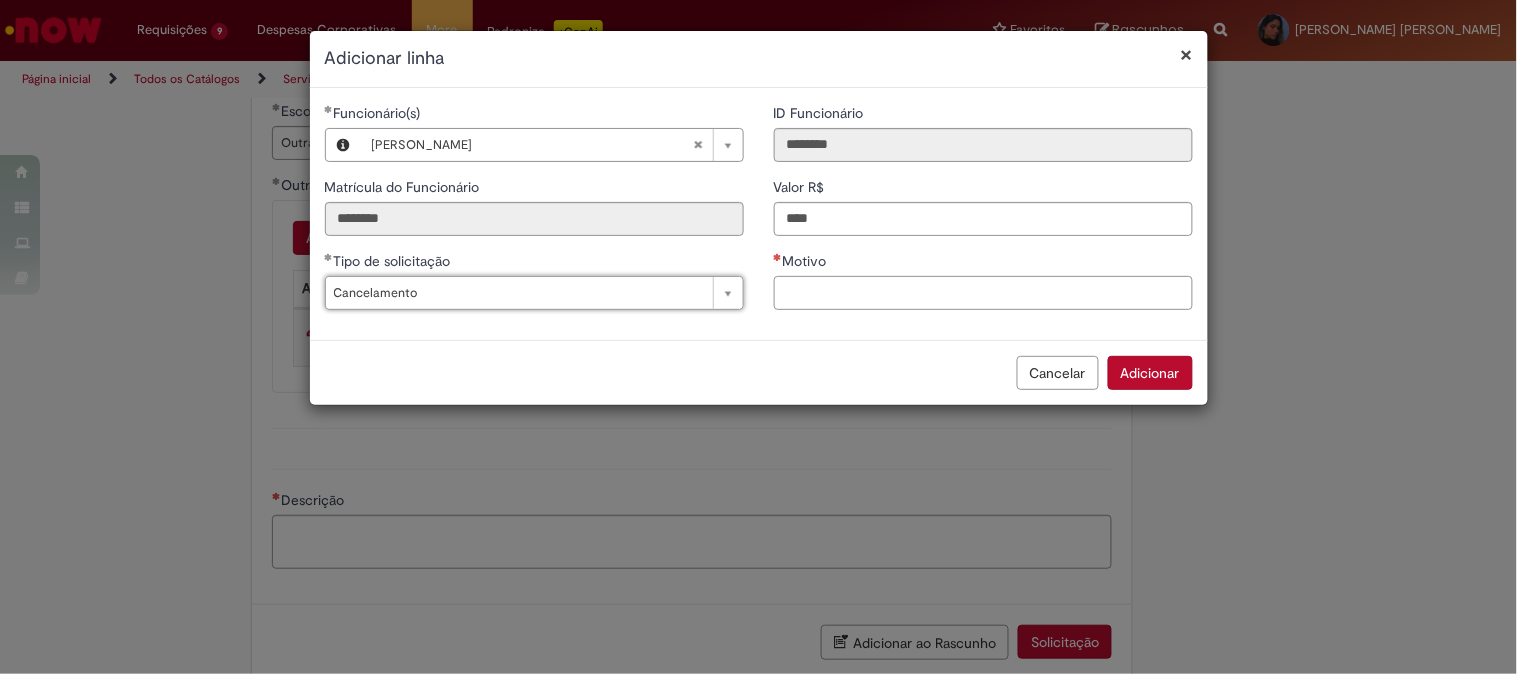 click on "Motivo" at bounding box center (983, 293) 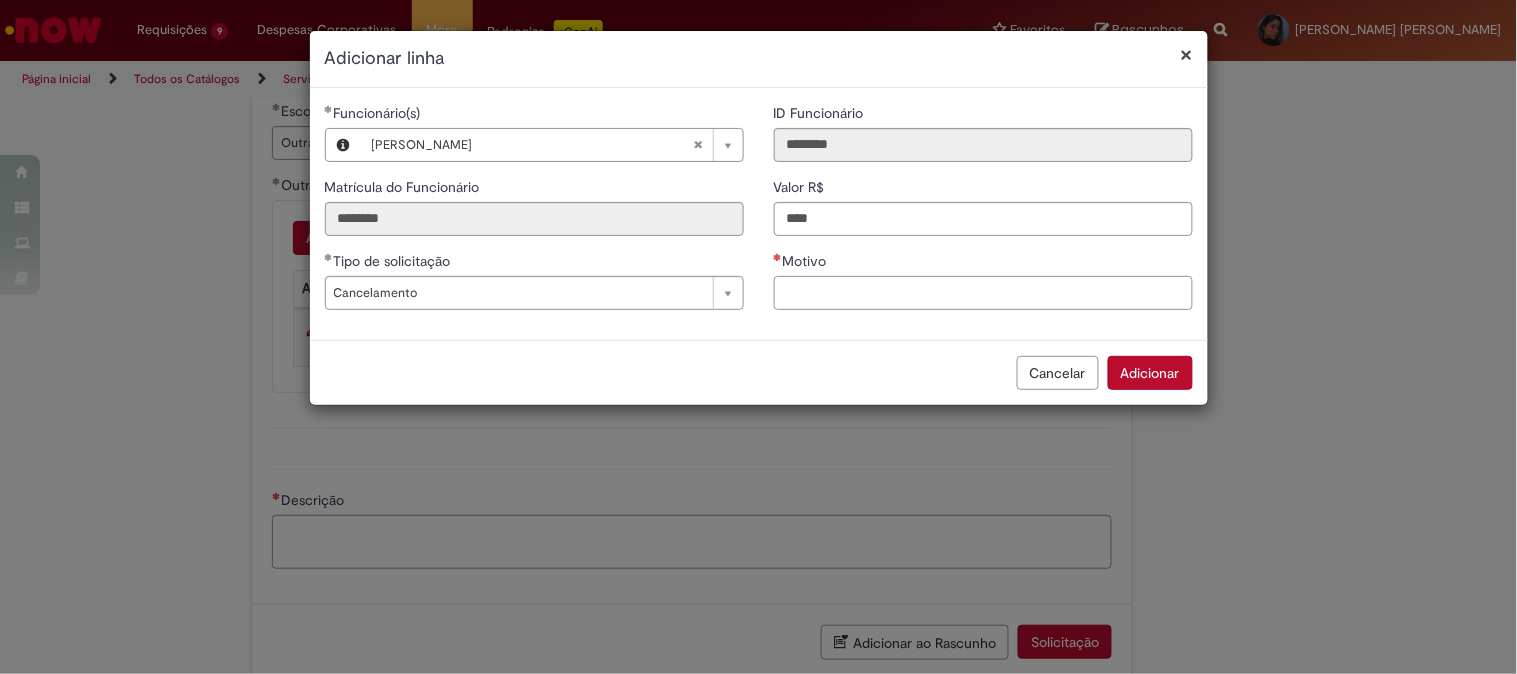paste on "**********" 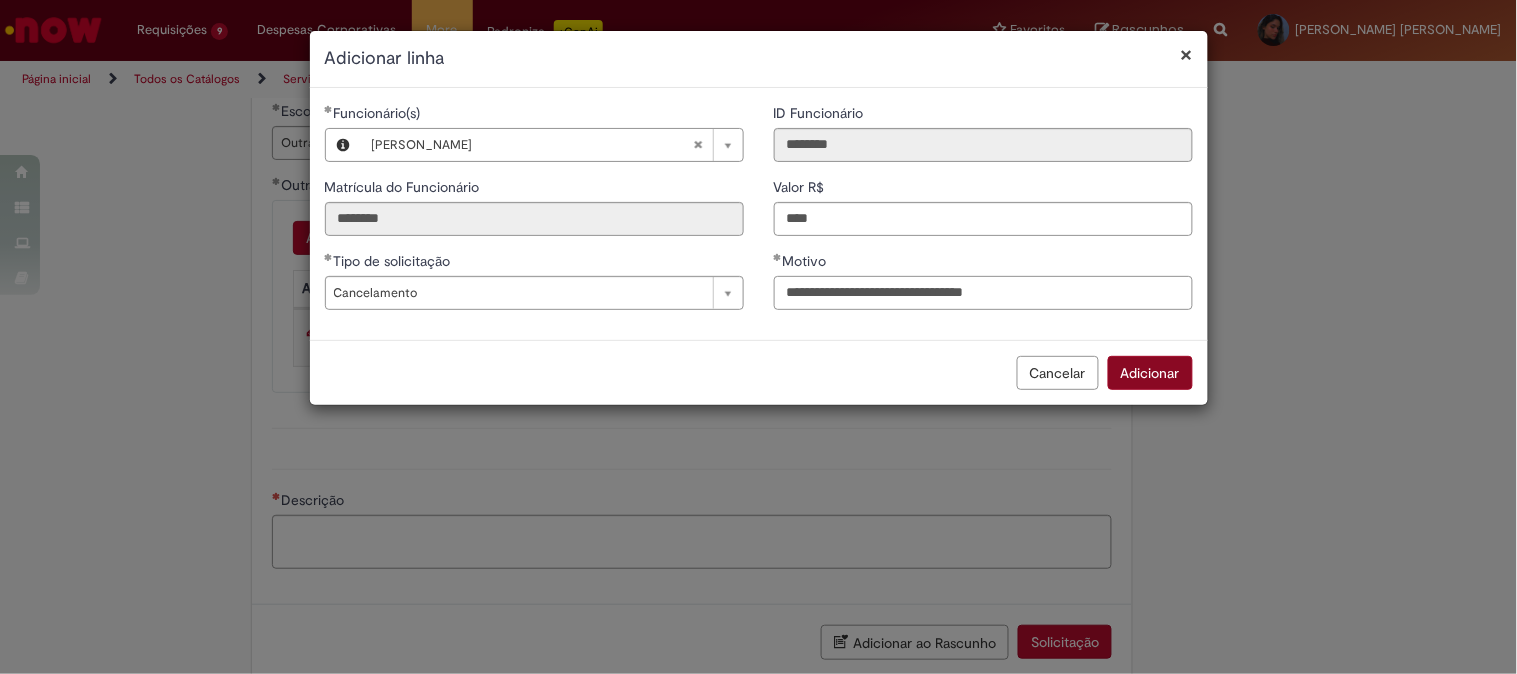 type on "**********" 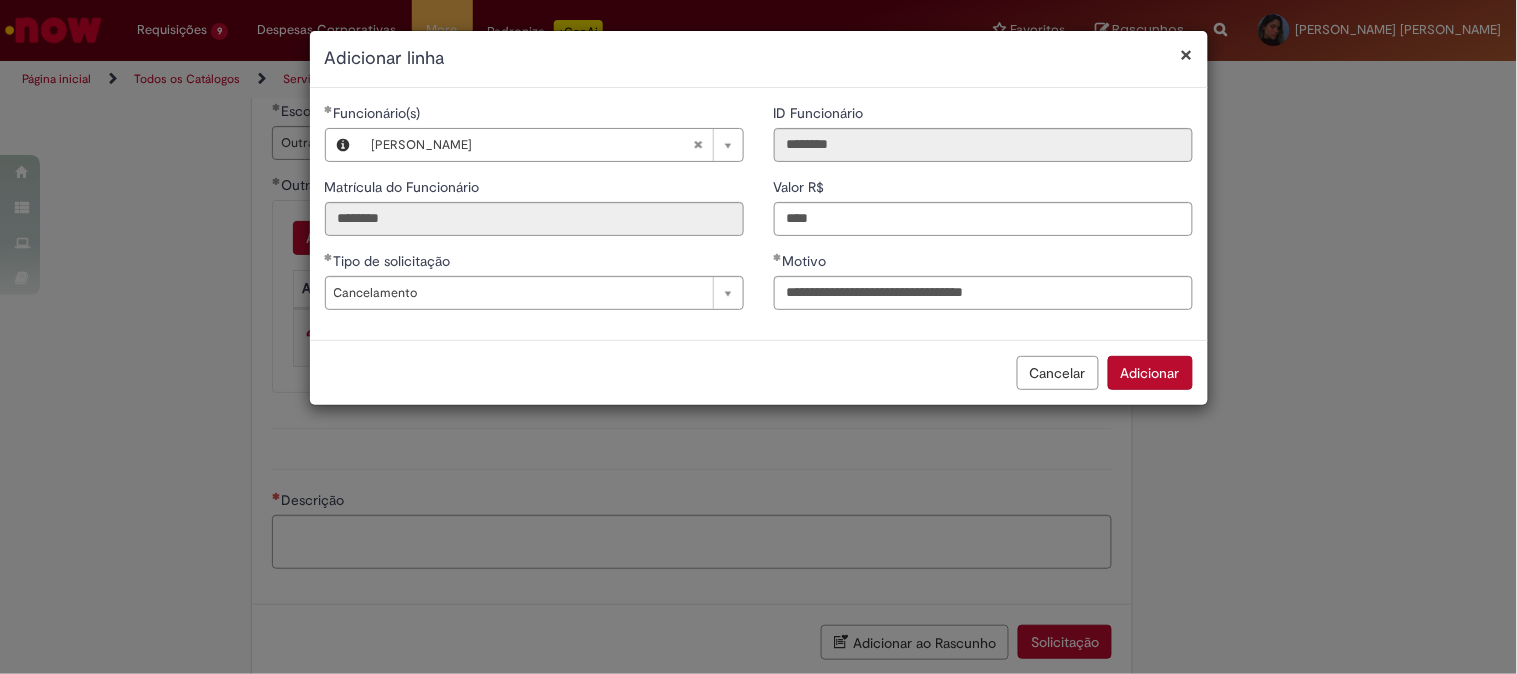 click on "Adicionar" at bounding box center [1150, 373] 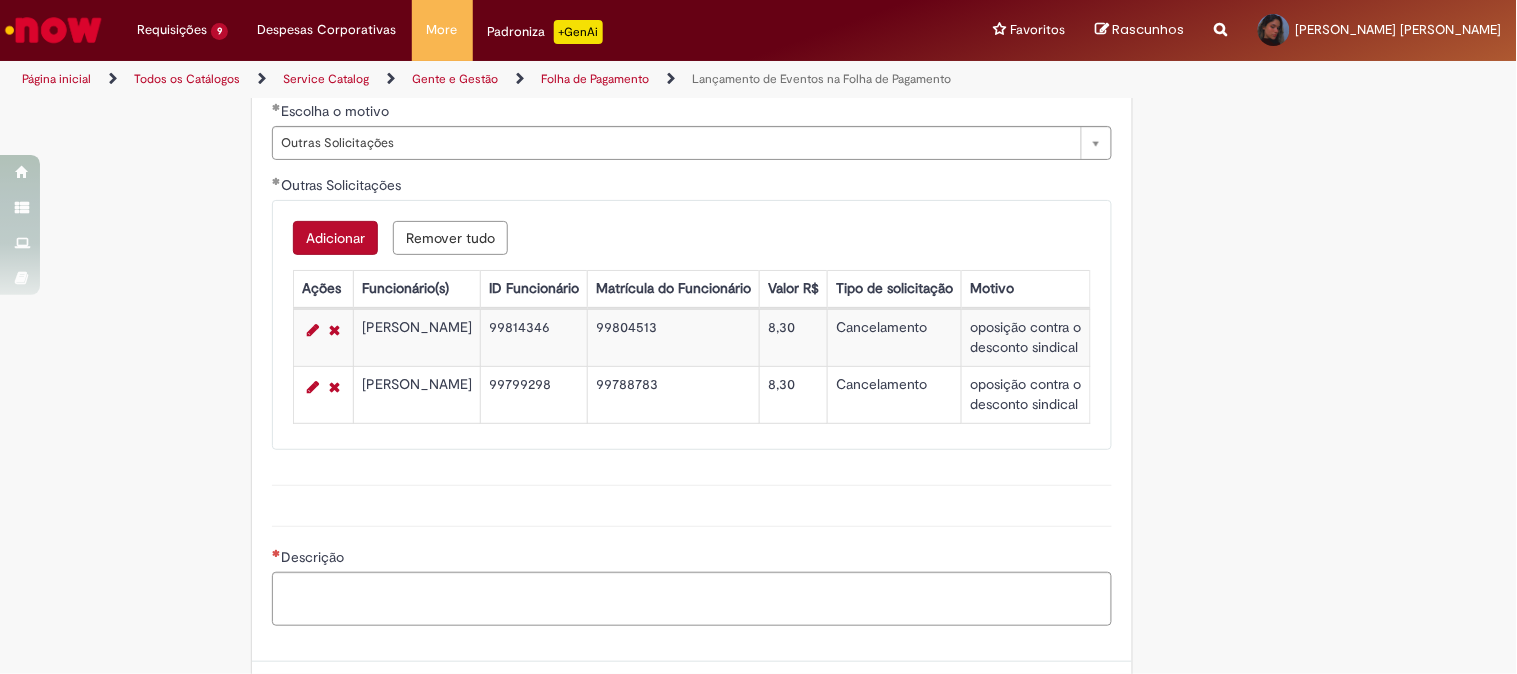 scroll, scrollTop: 1052, scrollLeft: 0, axis: vertical 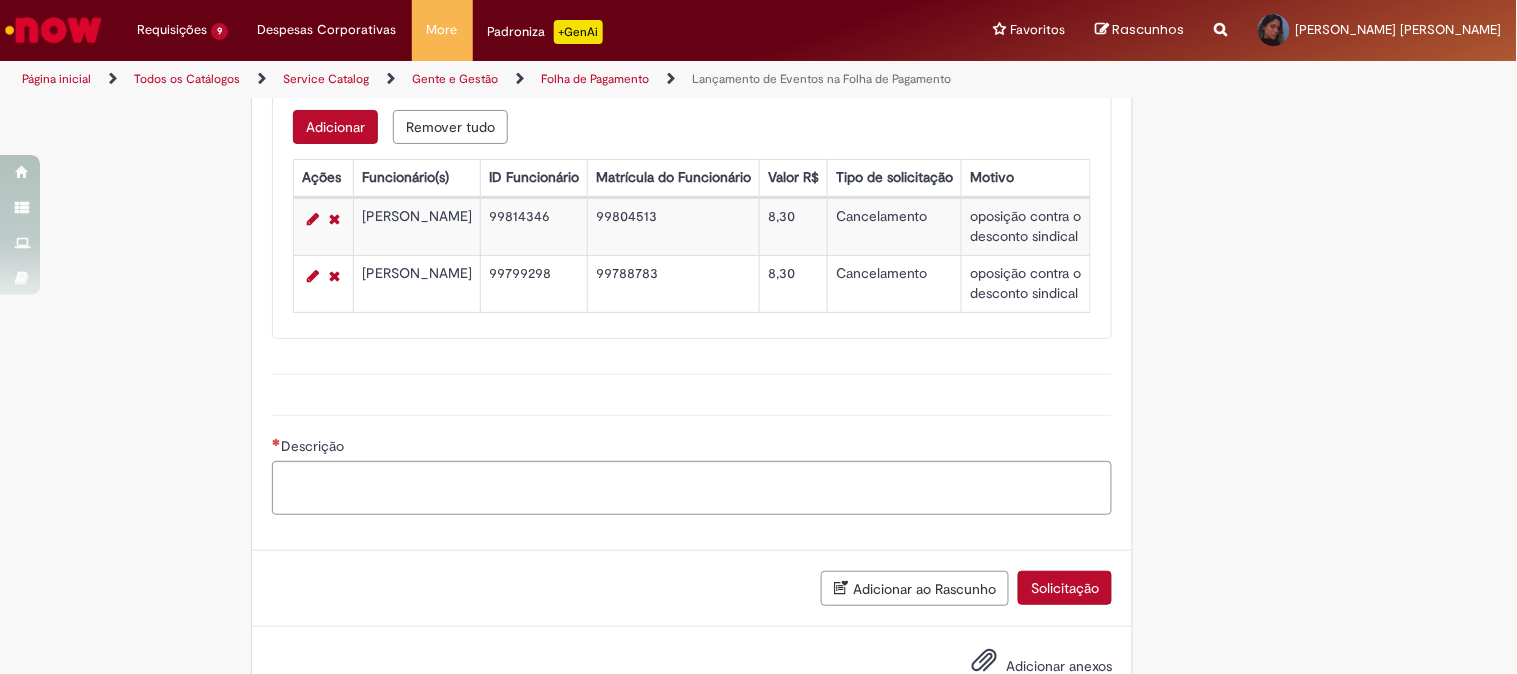 click on "Adicionar" at bounding box center [335, 127] 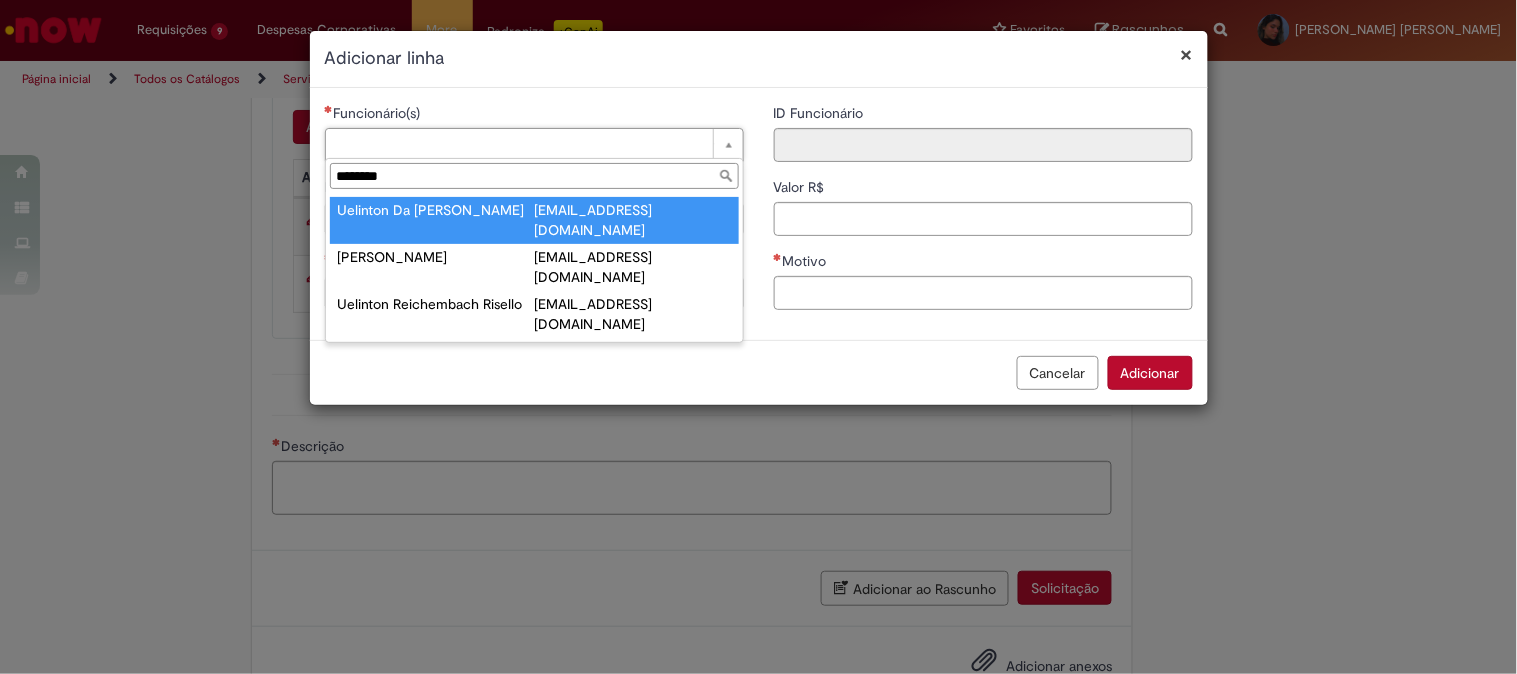 type on "********" 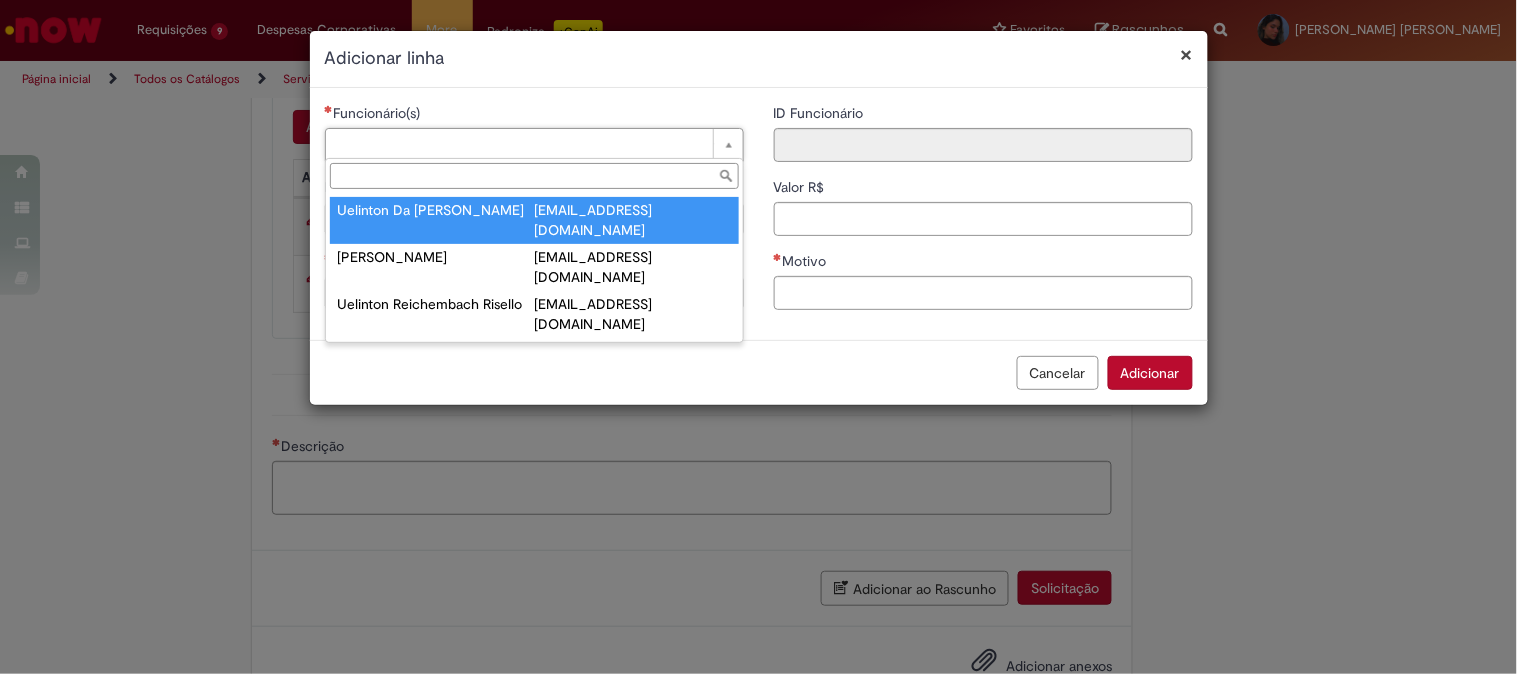type on "********" 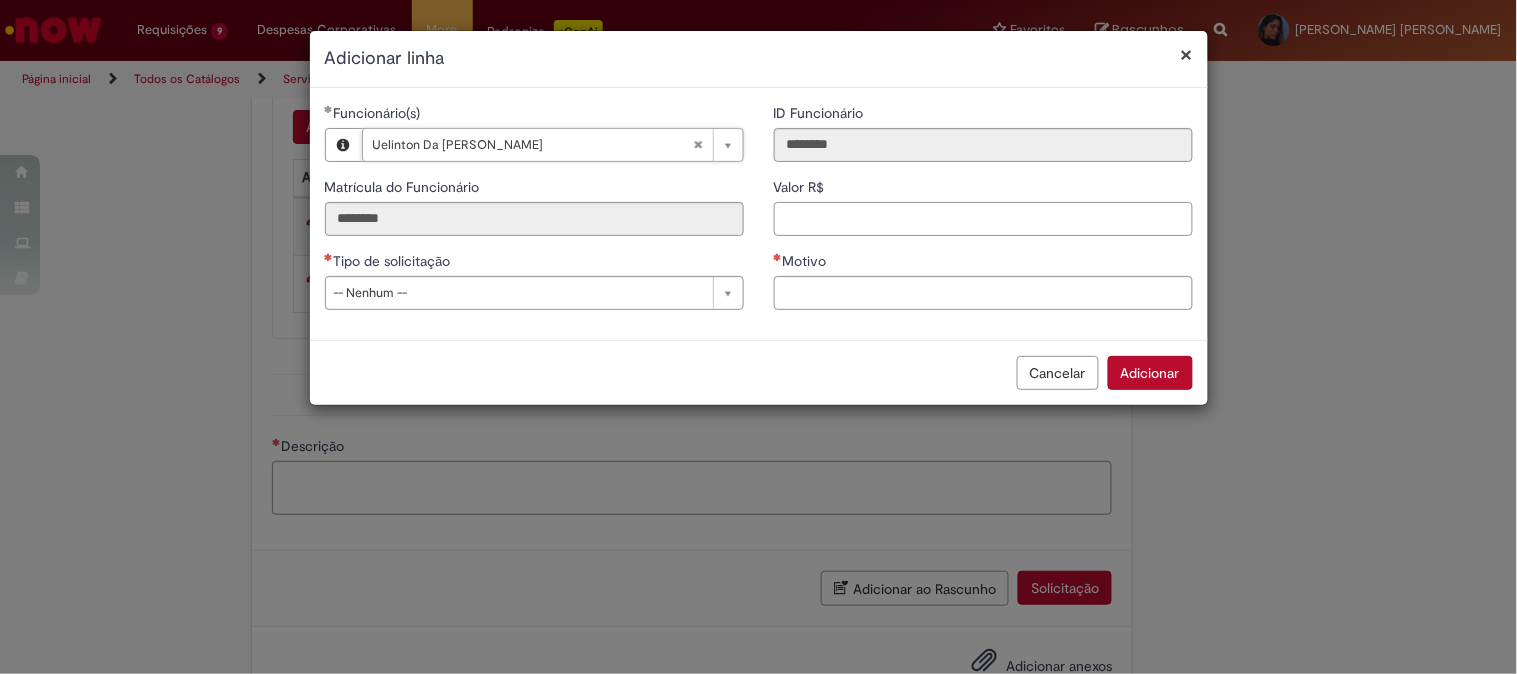 click on "Valor R$" at bounding box center [983, 219] 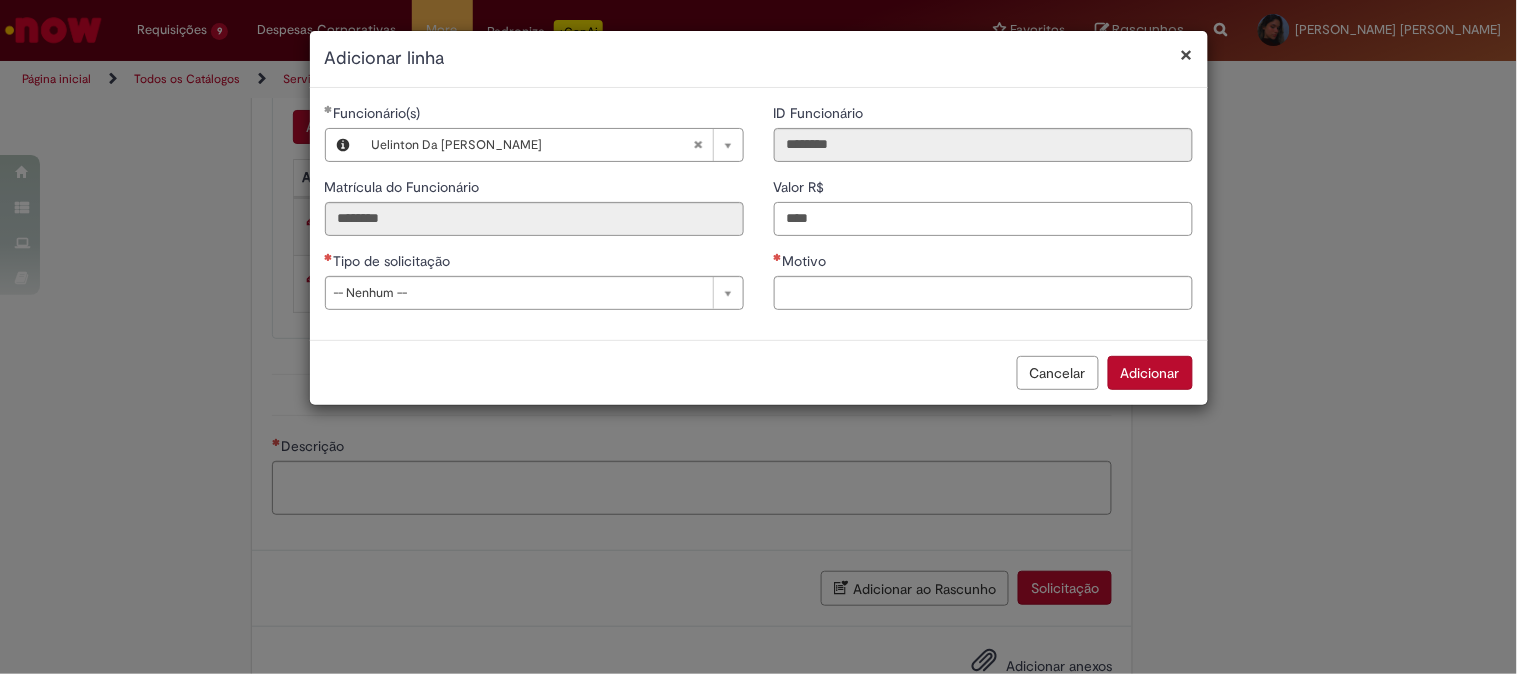 type on "****" 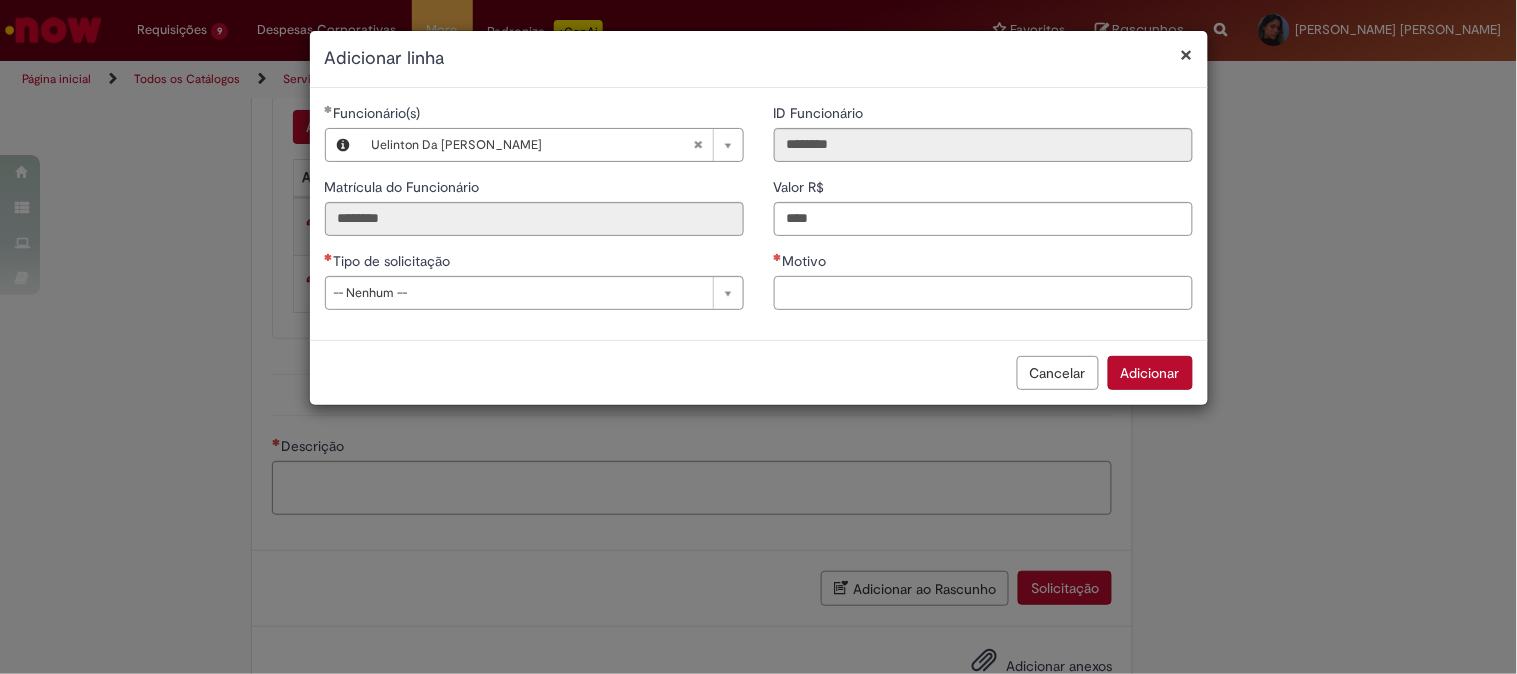 click on "Motivo" at bounding box center [983, 293] 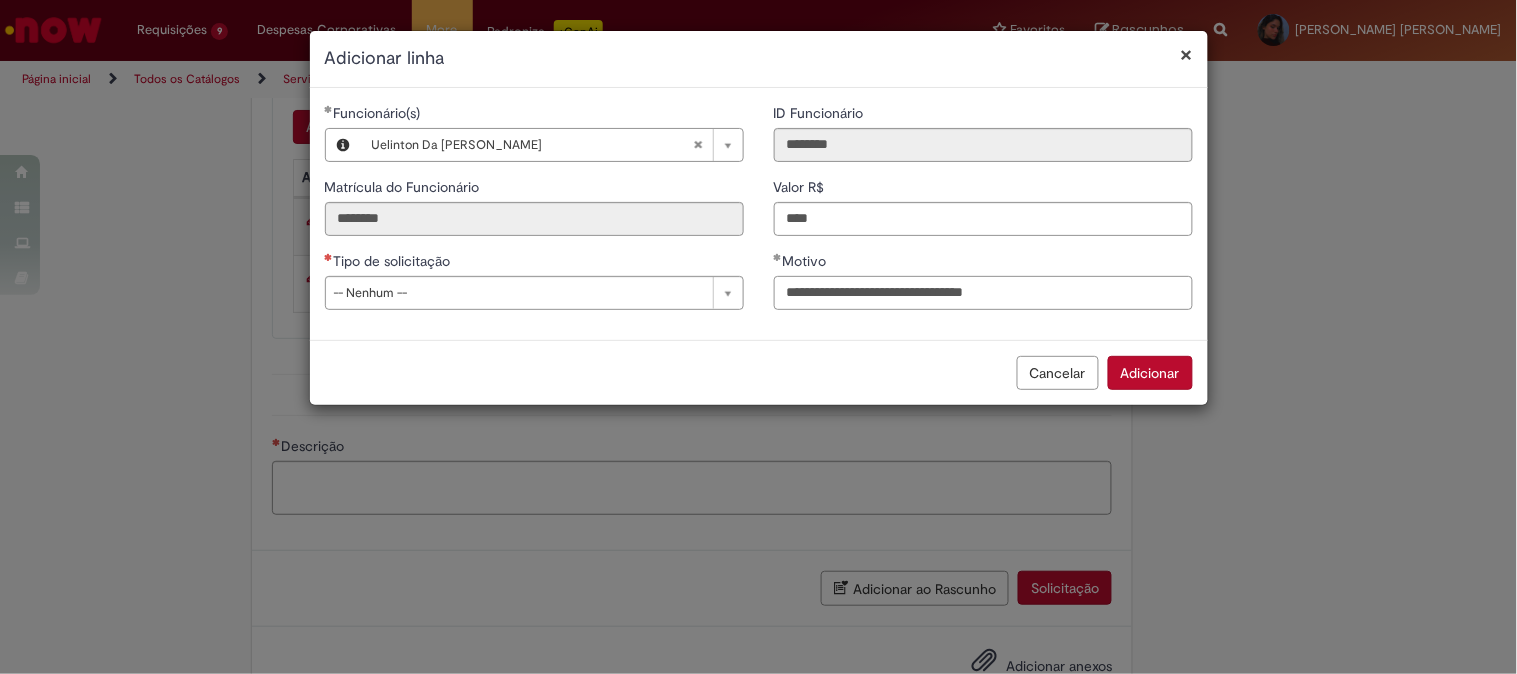 type on "**********" 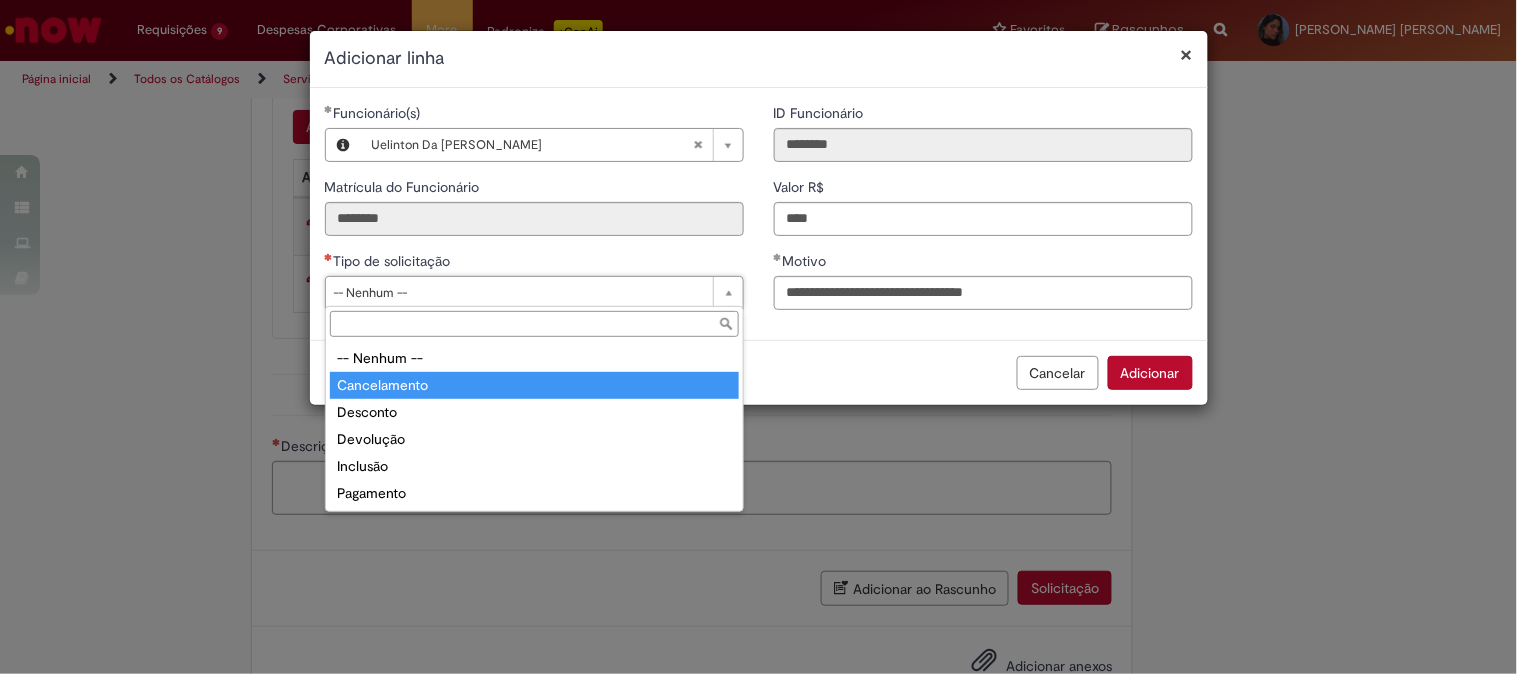 type on "**********" 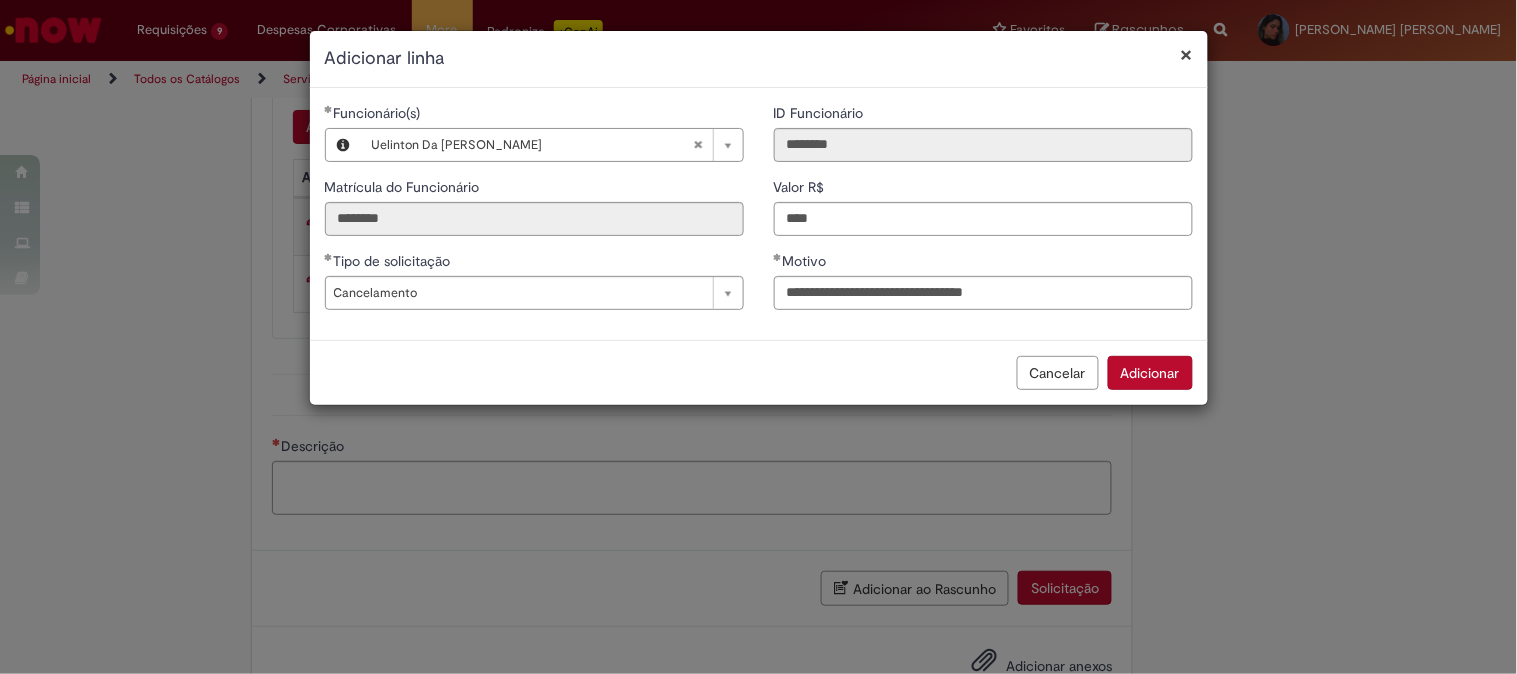 click on "Adicionar" at bounding box center (1150, 373) 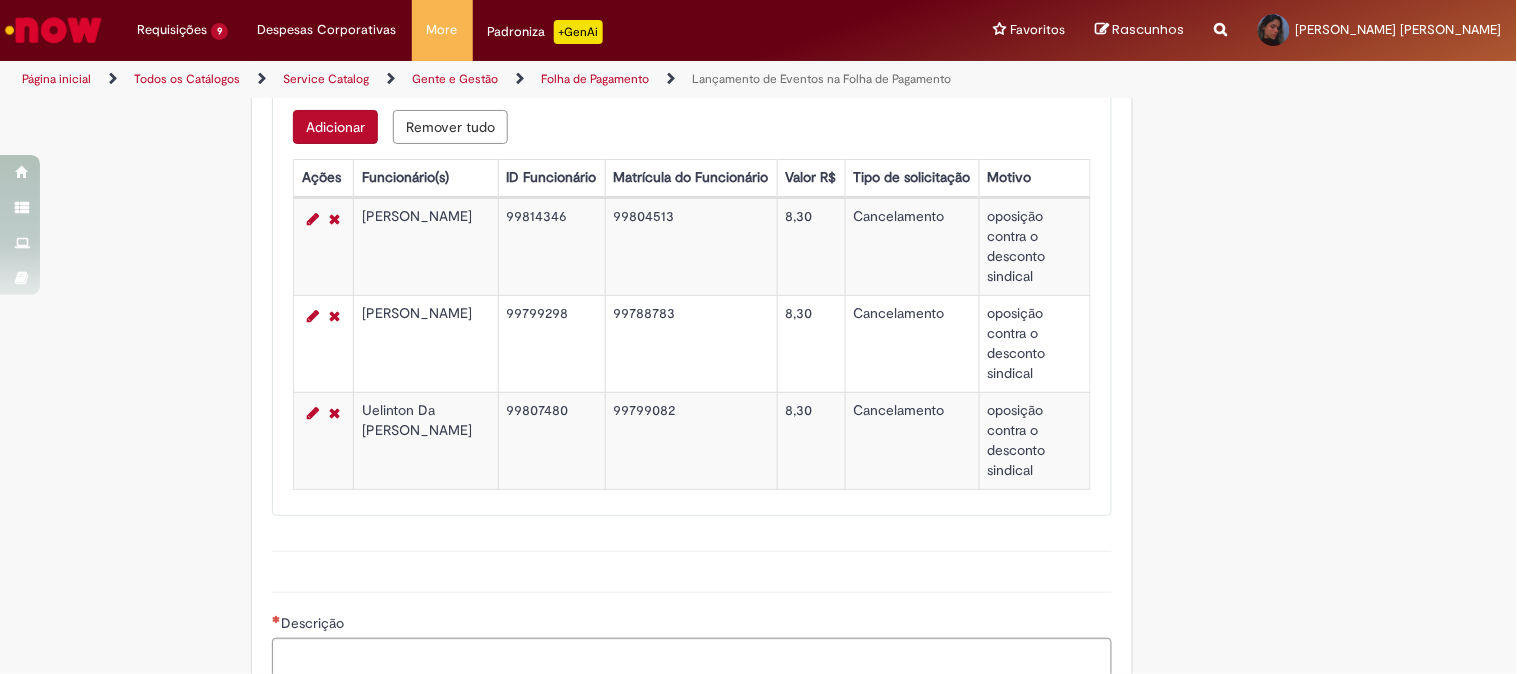 click on "Adicionar" at bounding box center [335, 127] 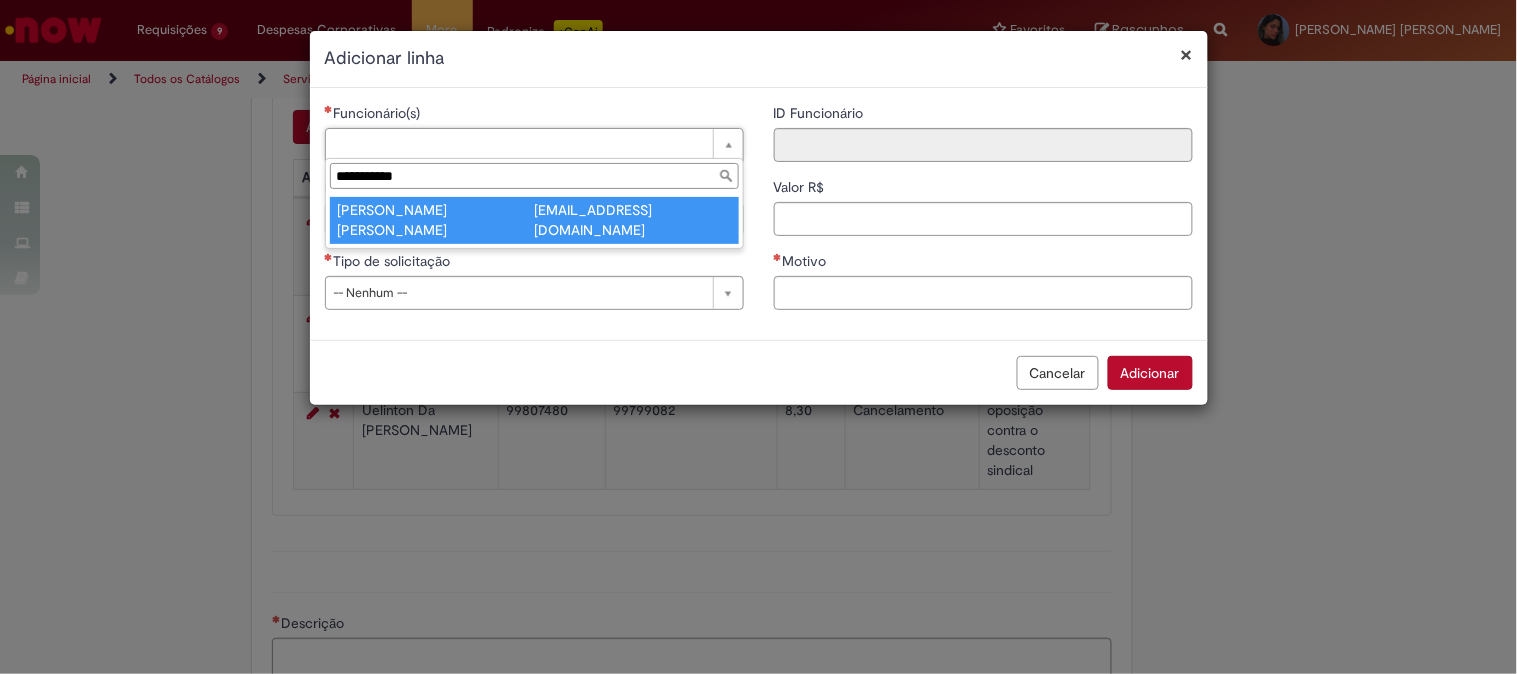 type on "**********" 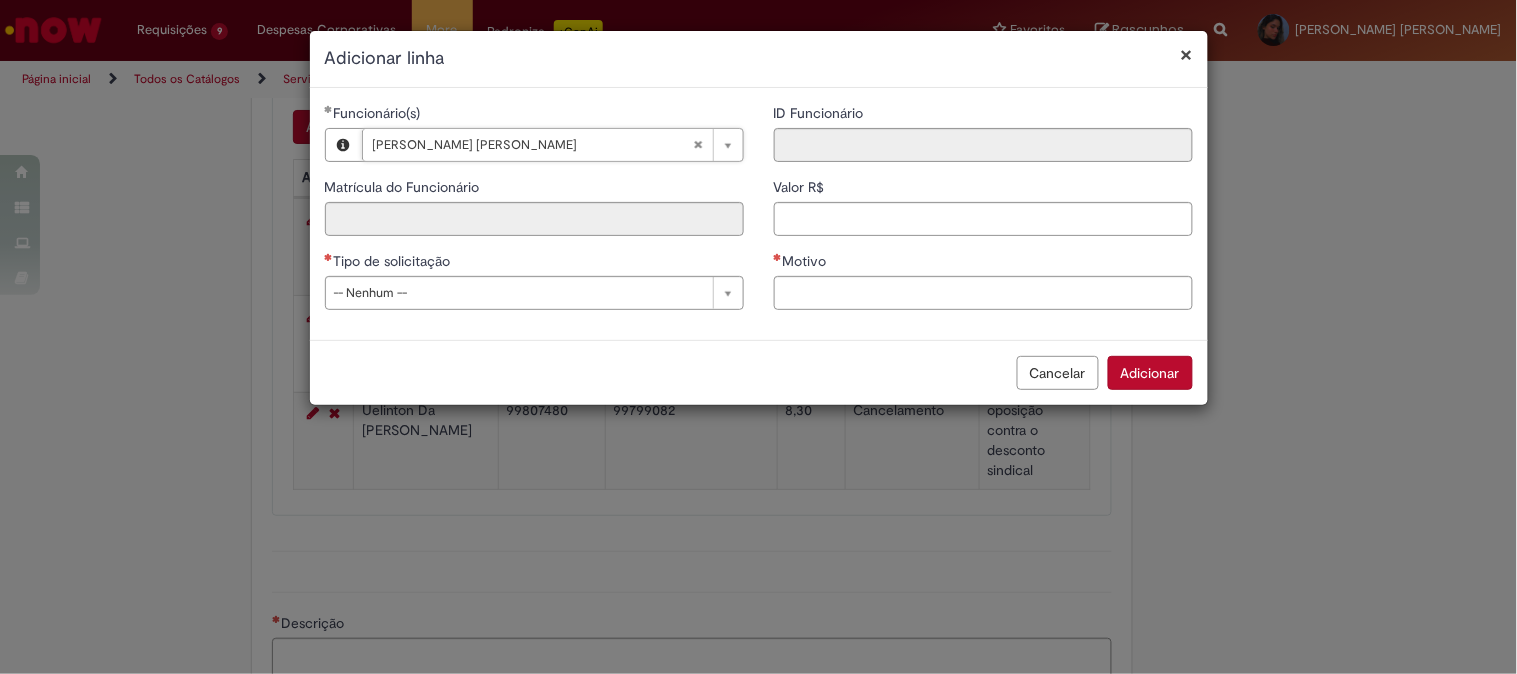 type on "**" 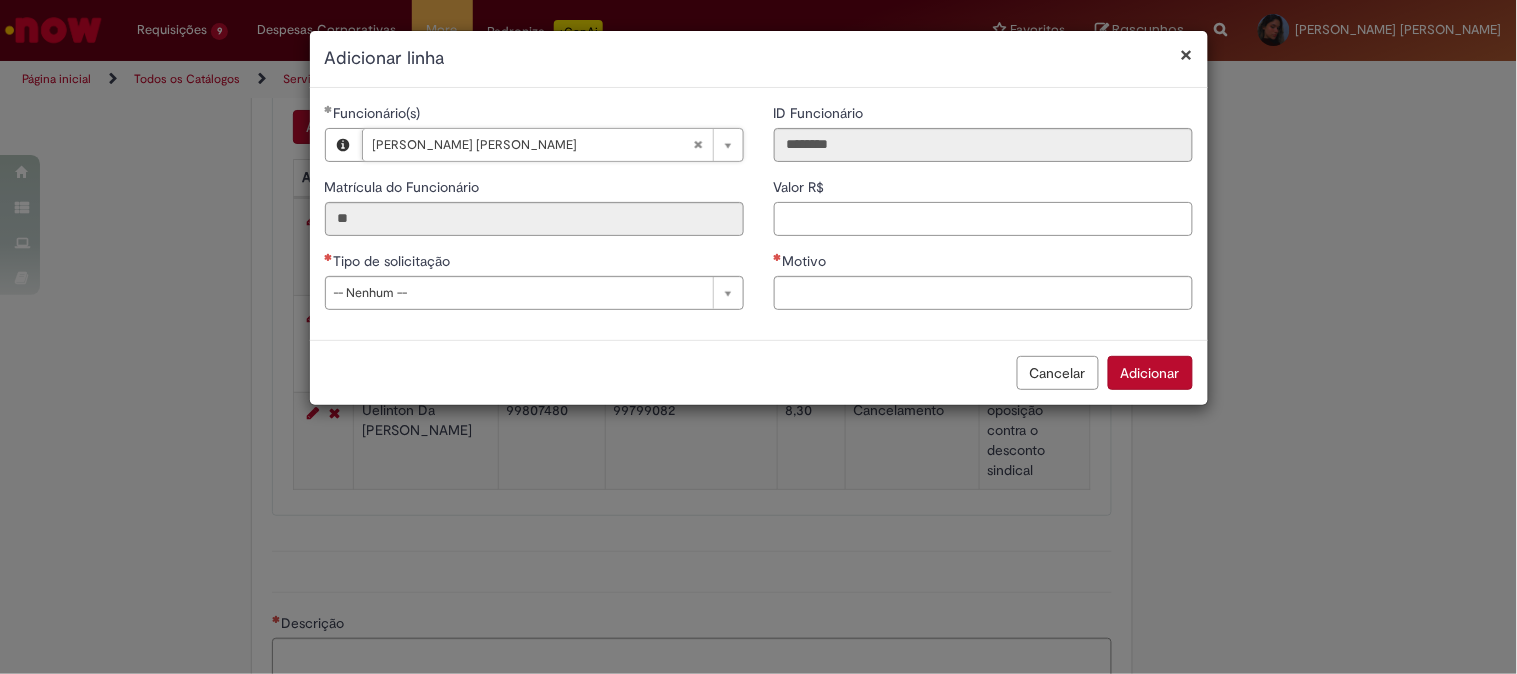 click on "Valor R$" at bounding box center (983, 219) 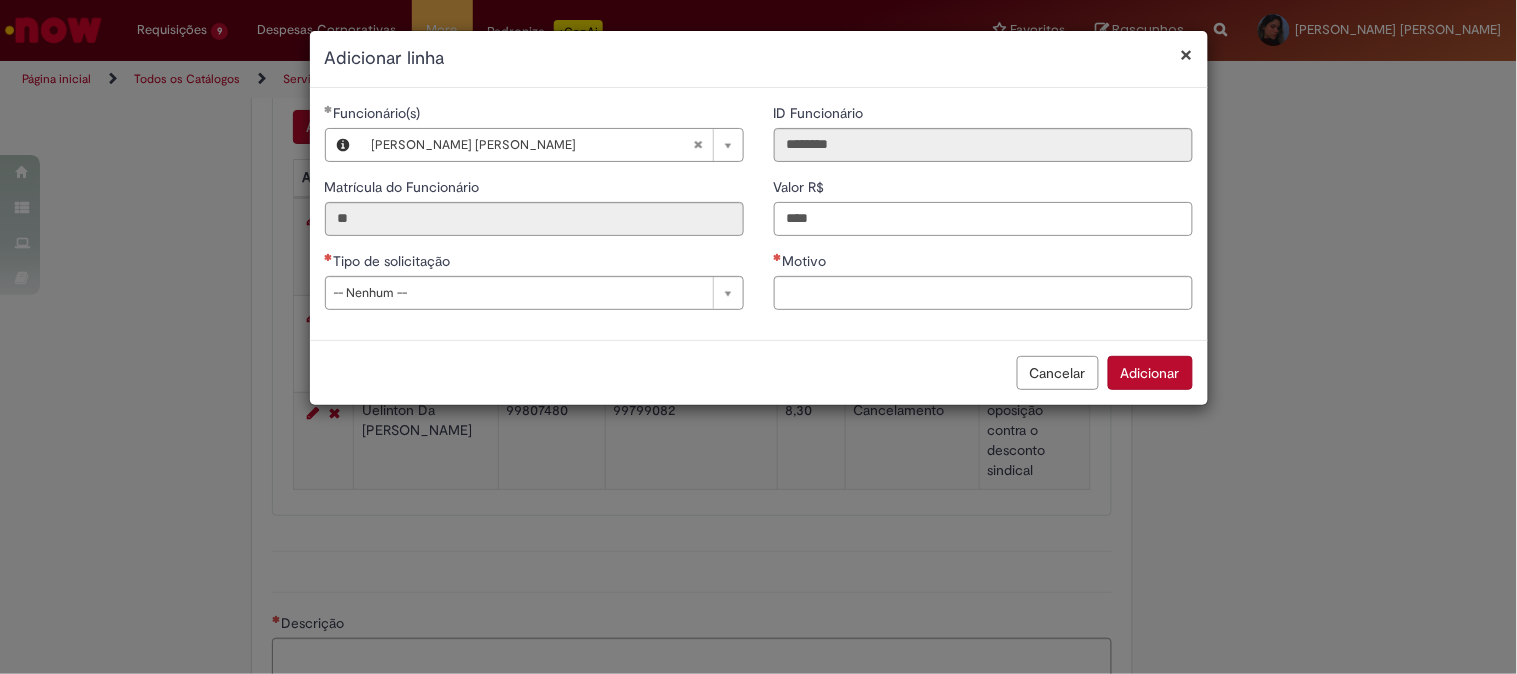 type on "****" 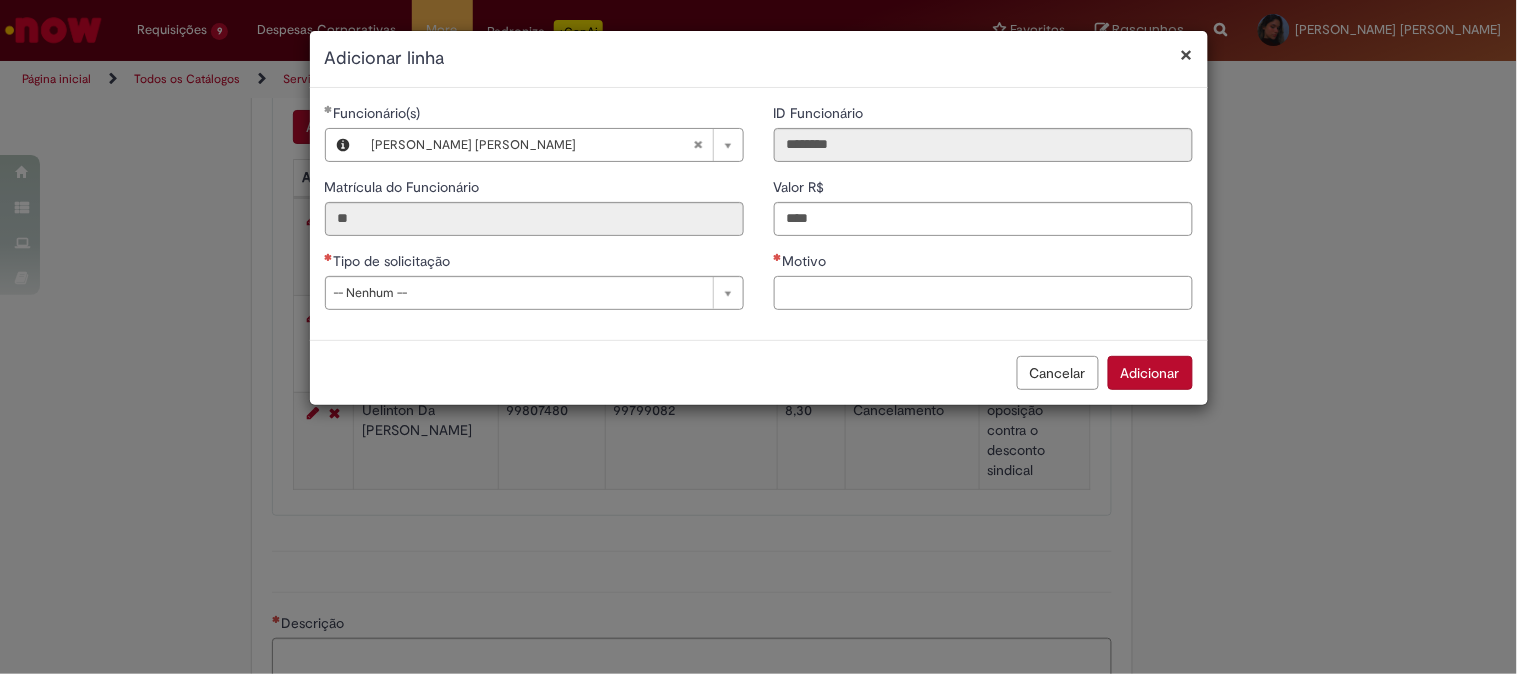 click on "Motivo" at bounding box center [983, 293] 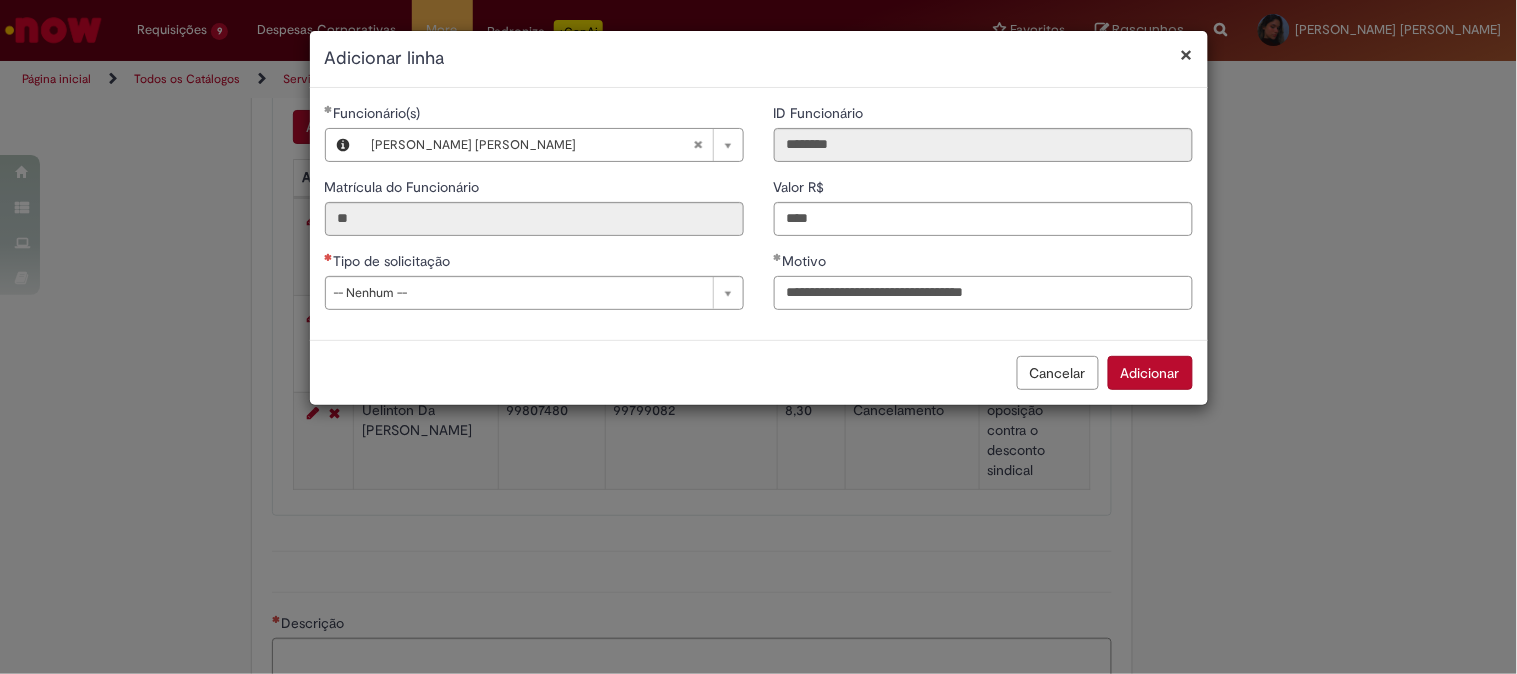 type on "**********" 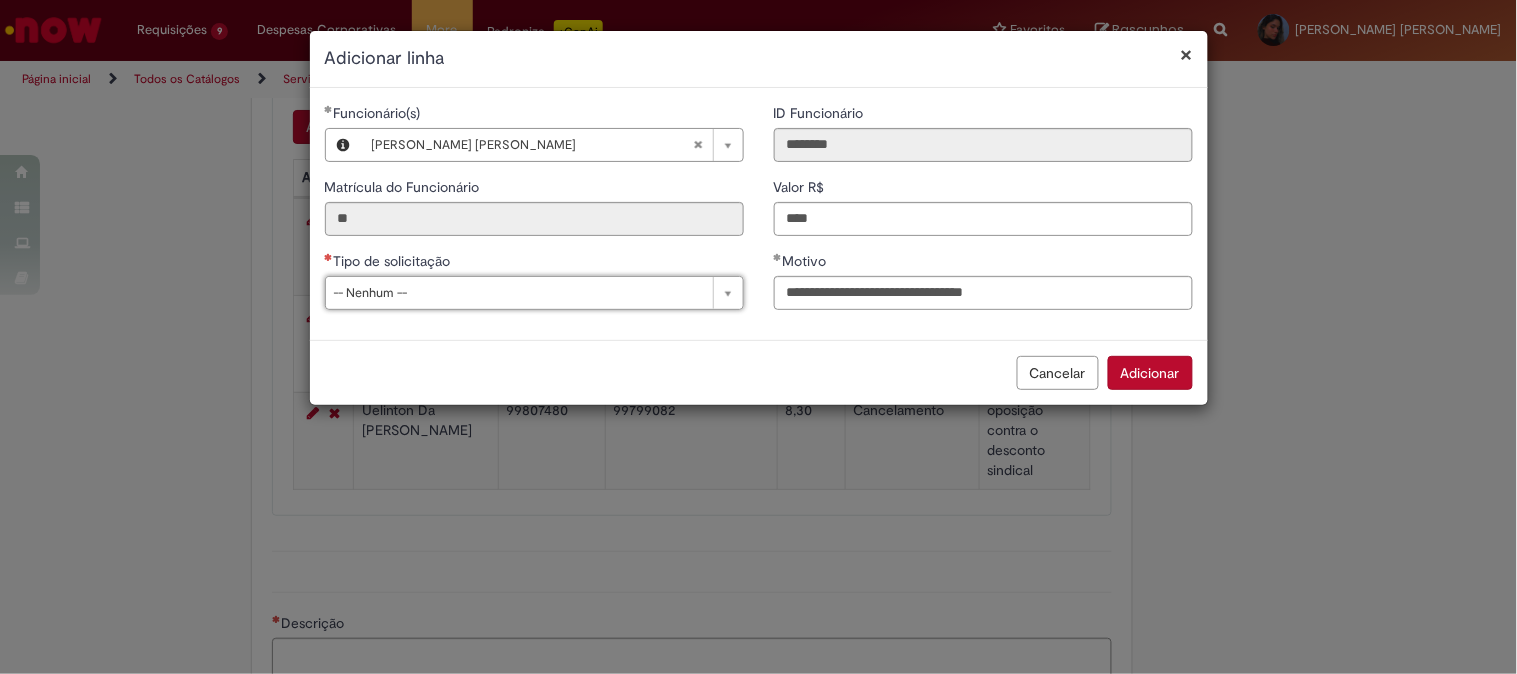 click on "Tipo de solicitação" at bounding box center [534, 263] 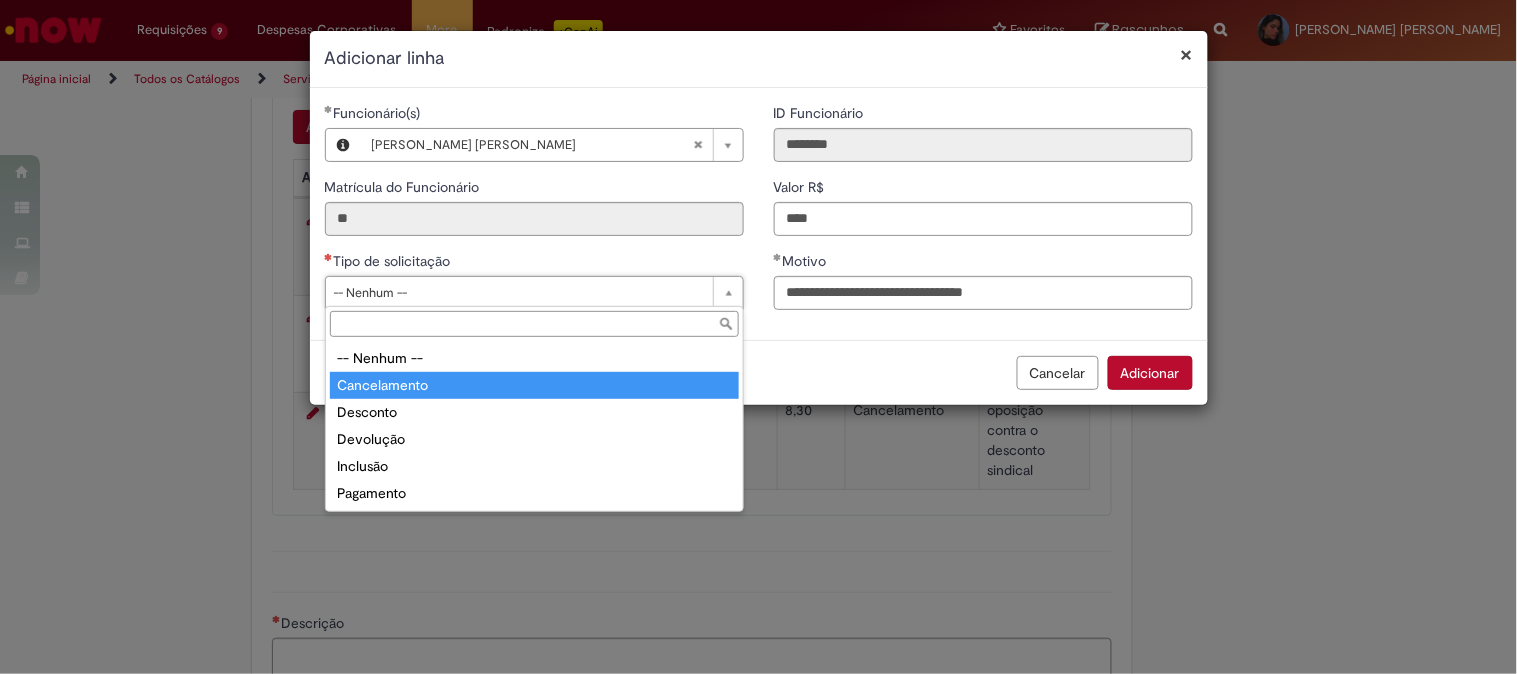 type on "**********" 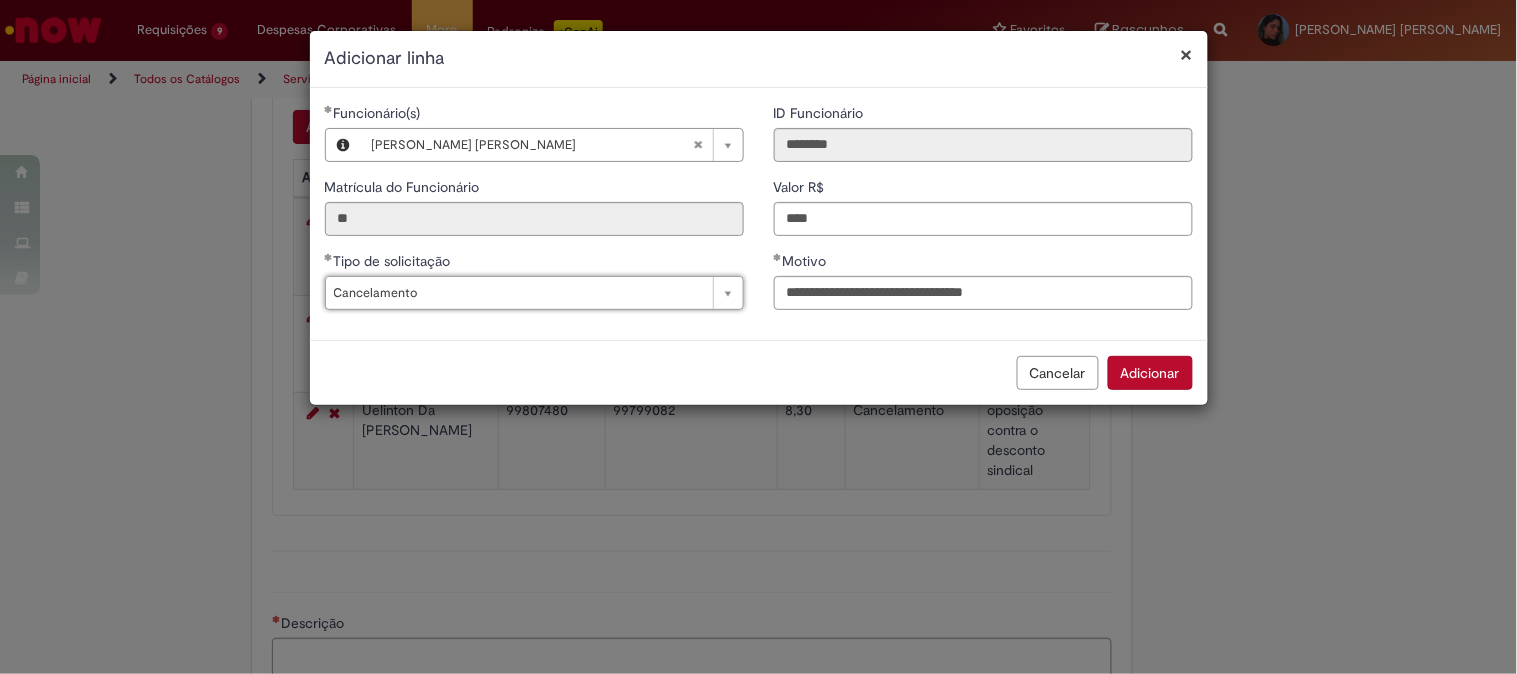 click on "Adicionar" at bounding box center [1150, 373] 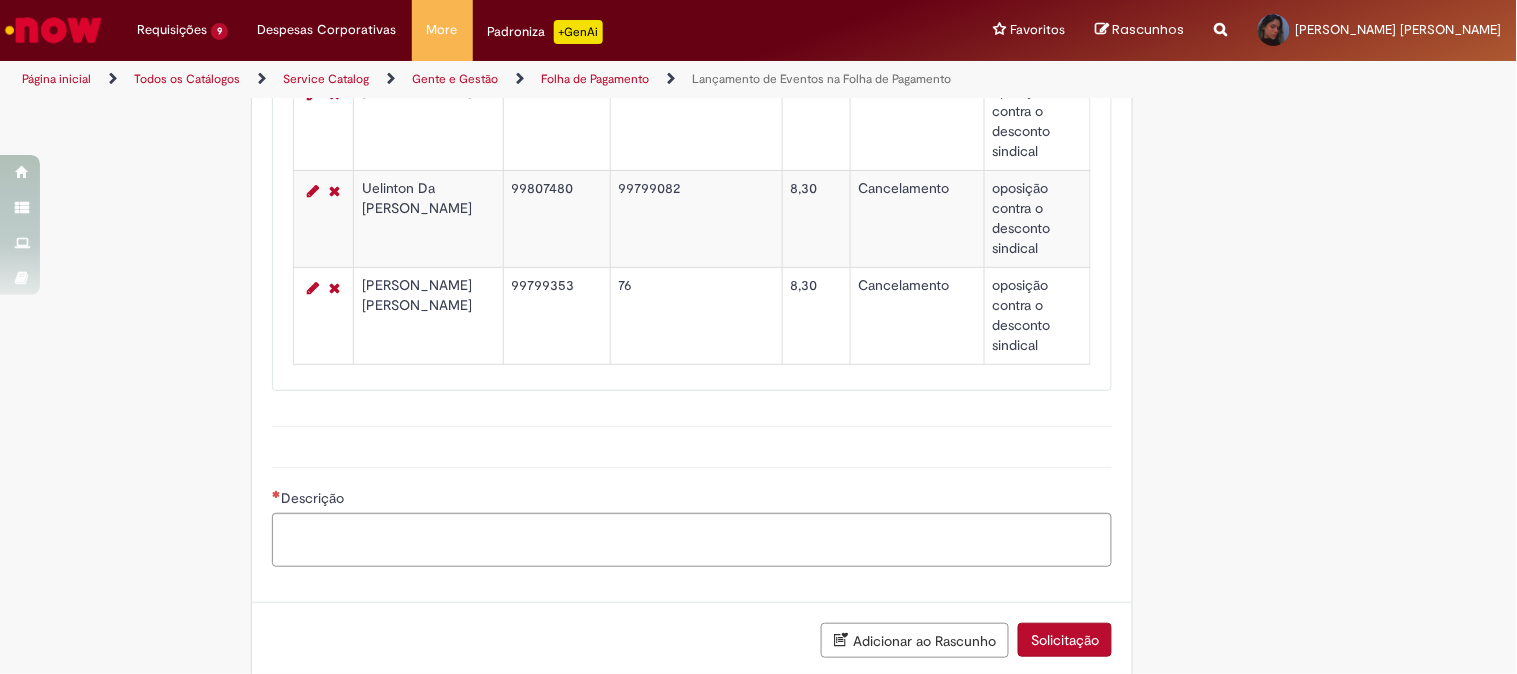 scroll, scrollTop: 1385, scrollLeft: 0, axis: vertical 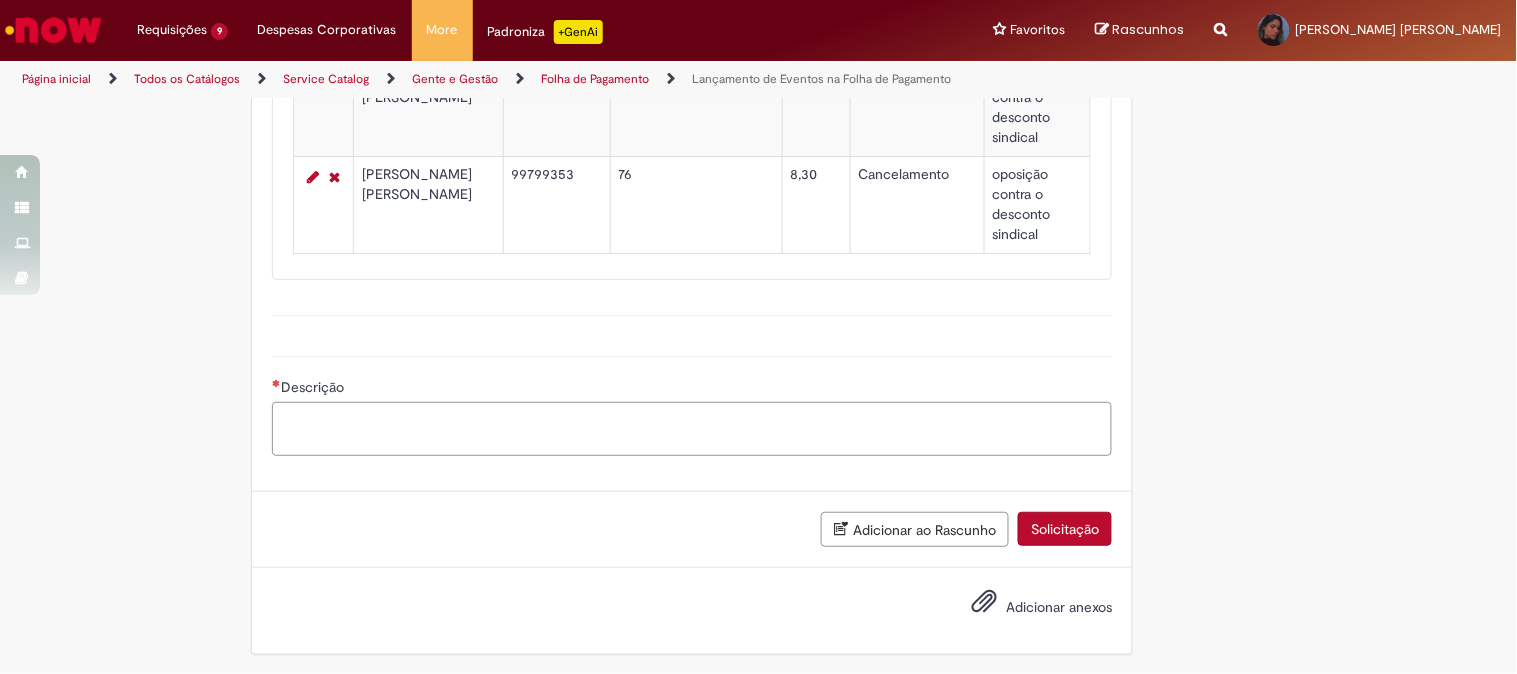 click on "Descrição" at bounding box center [692, 429] 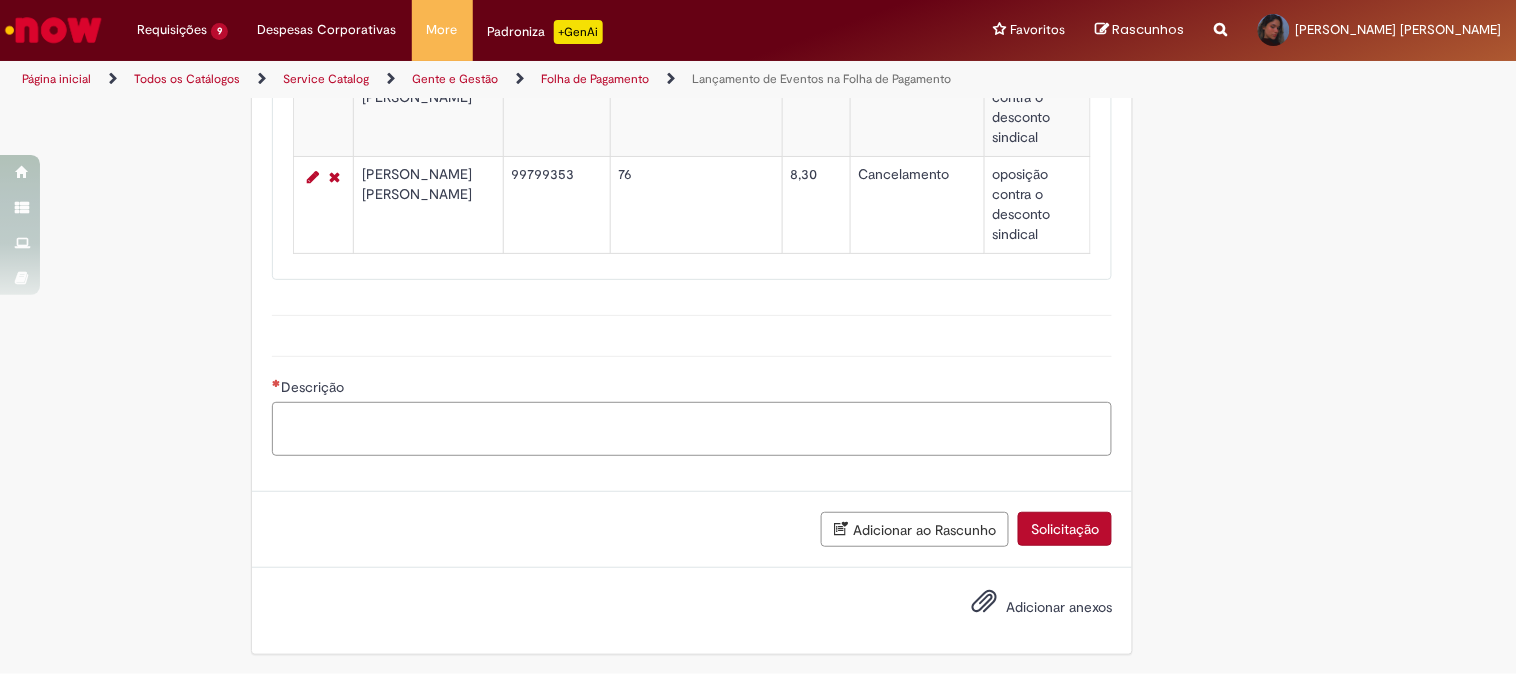paste on "**********" 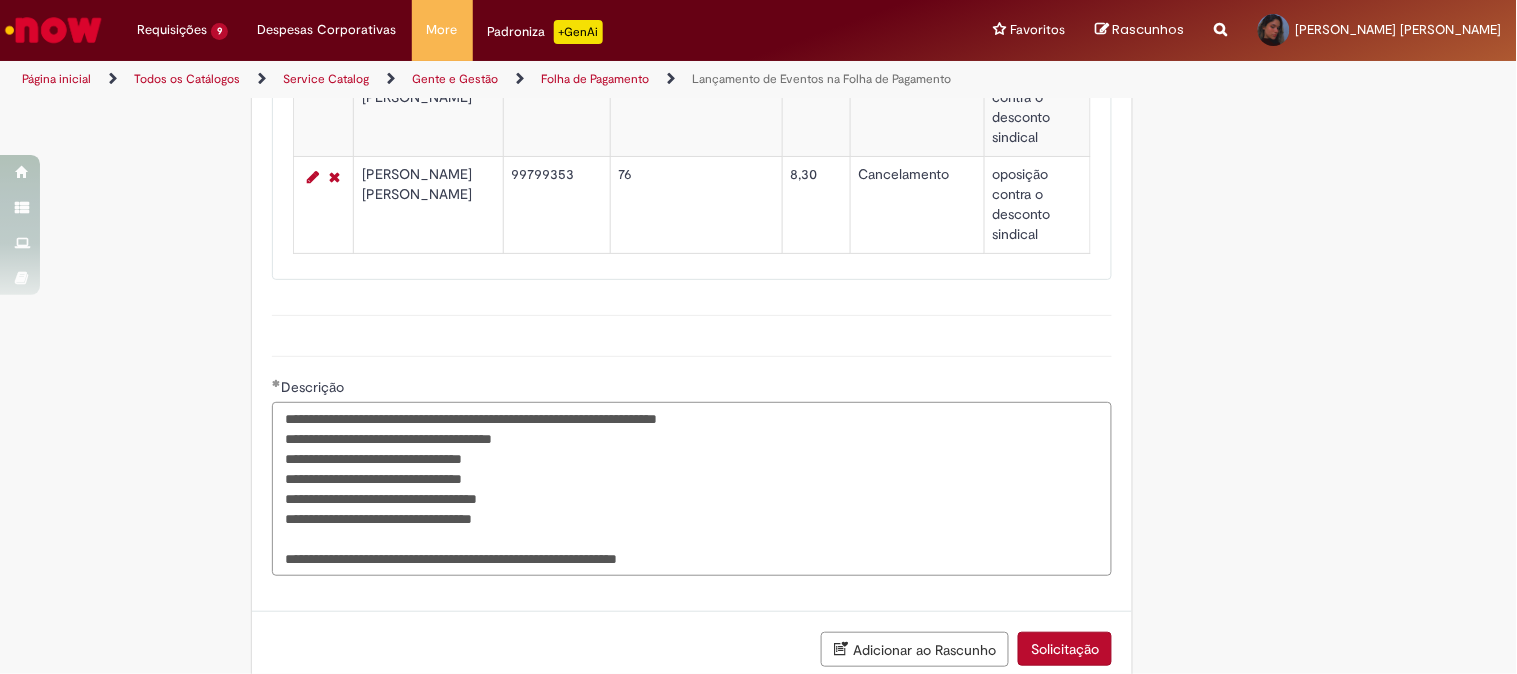 drag, startPoint x: 531, startPoint y: 527, endPoint x: 252, endPoint y: 445, distance: 290.80063 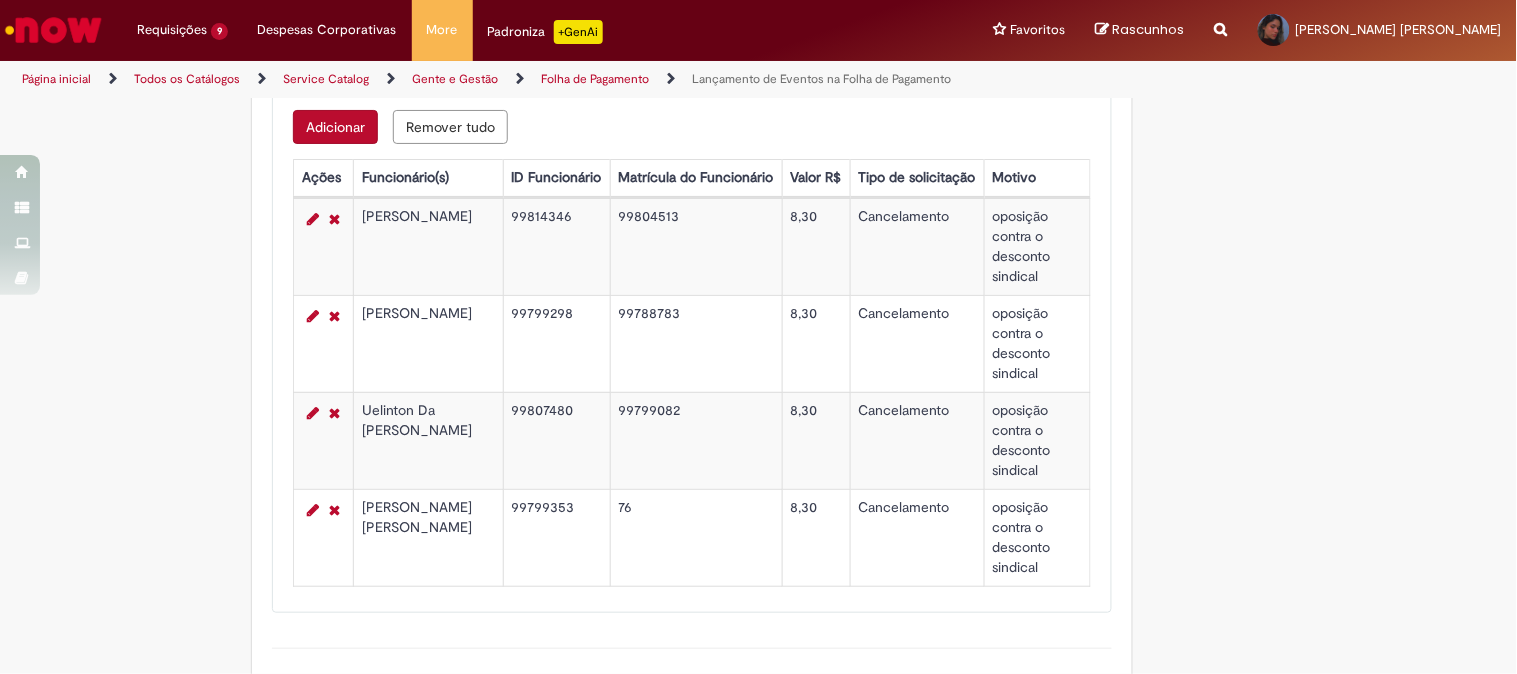 scroll, scrollTop: 830, scrollLeft: 0, axis: vertical 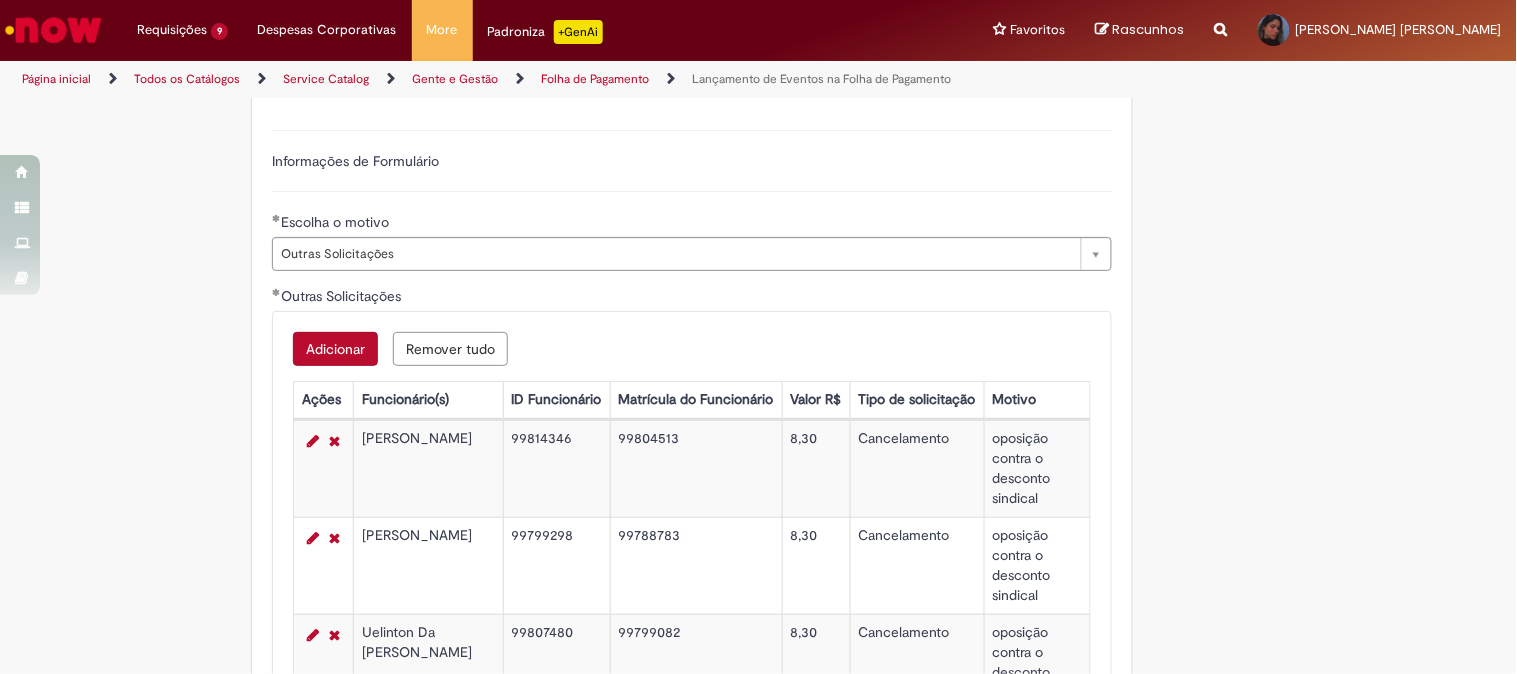 drag, startPoint x: 357, startPoint y: 437, endPoint x: 407, endPoint y: 461, distance: 55.461697 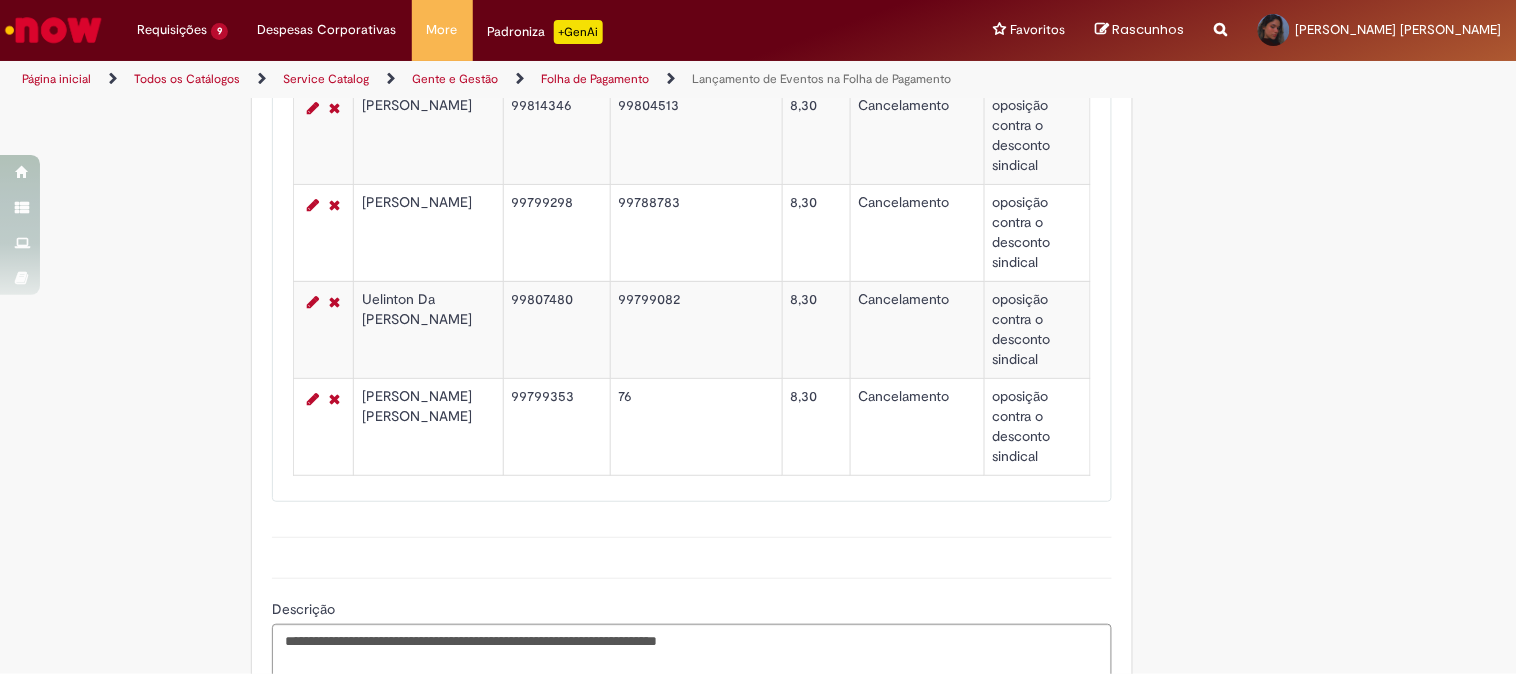 scroll, scrollTop: 1385, scrollLeft: 0, axis: vertical 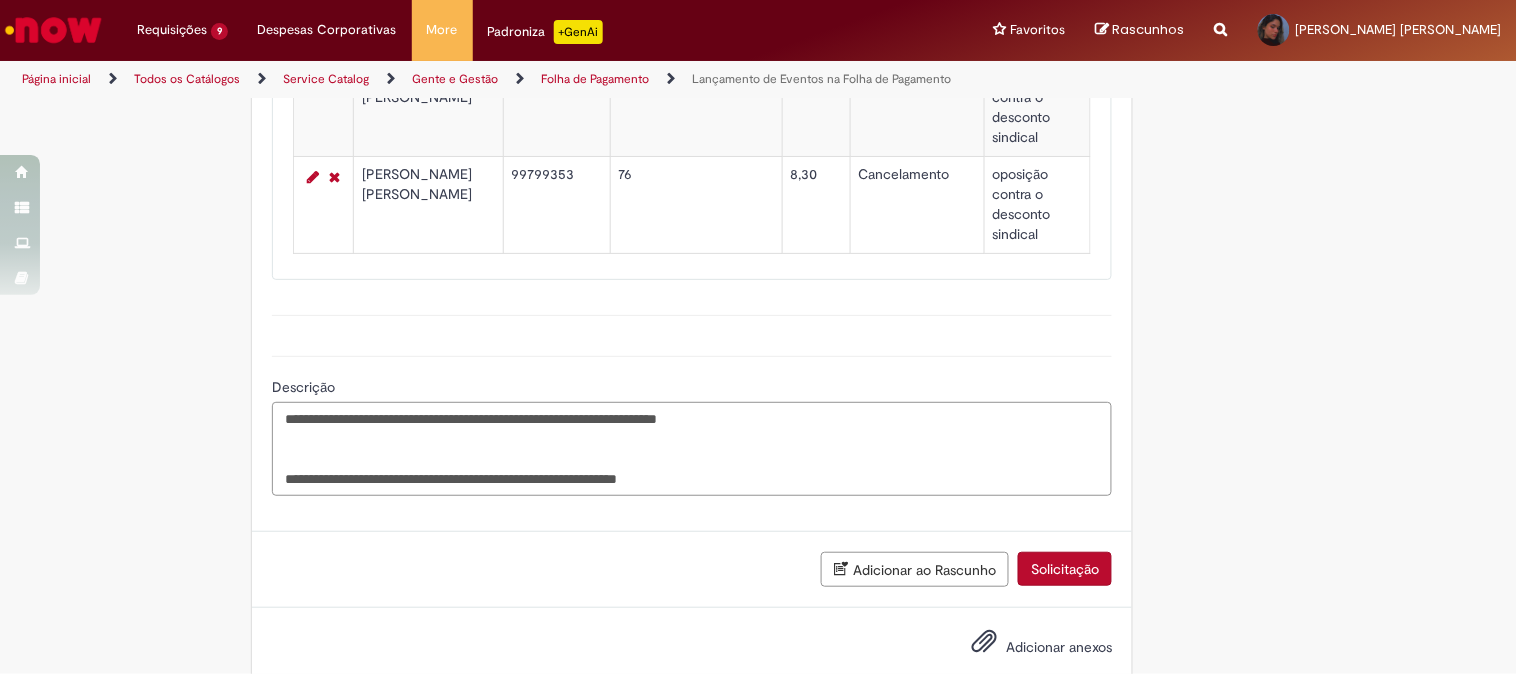 click on "**********" at bounding box center (692, 449) 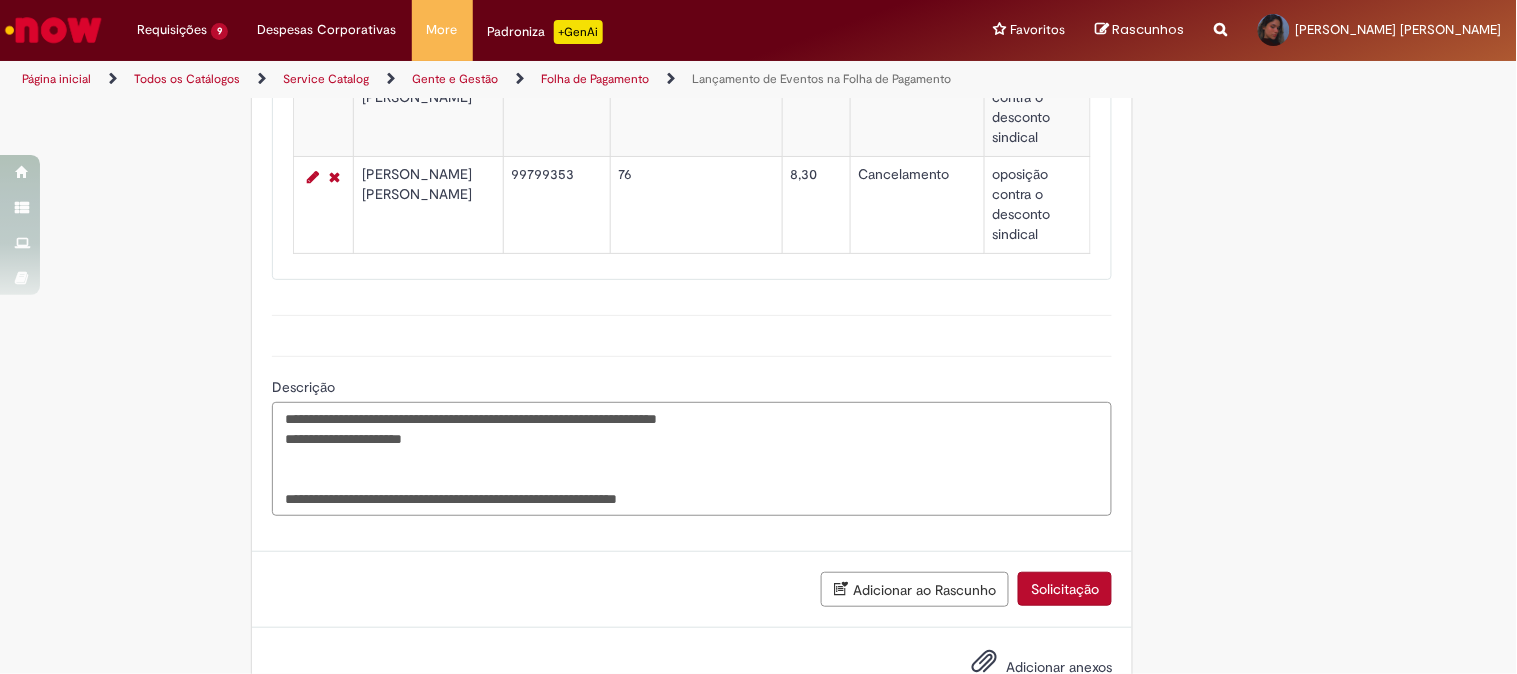 scroll, scrollTop: 1163, scrollLeft: 0, axis: vertical 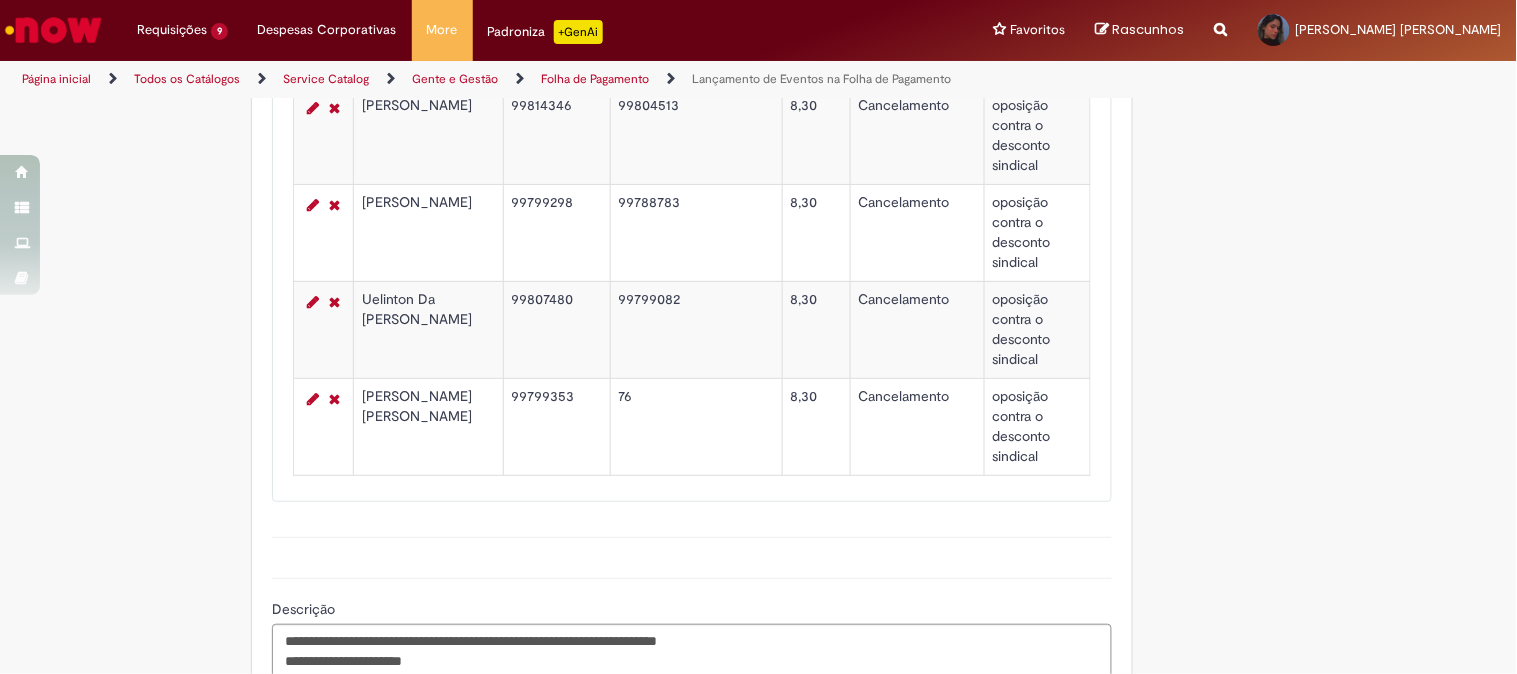 drag, startPoint x: 354, startPoint y: 203, endPoint x: 421, endPoint y: 255, distance: 84.811554 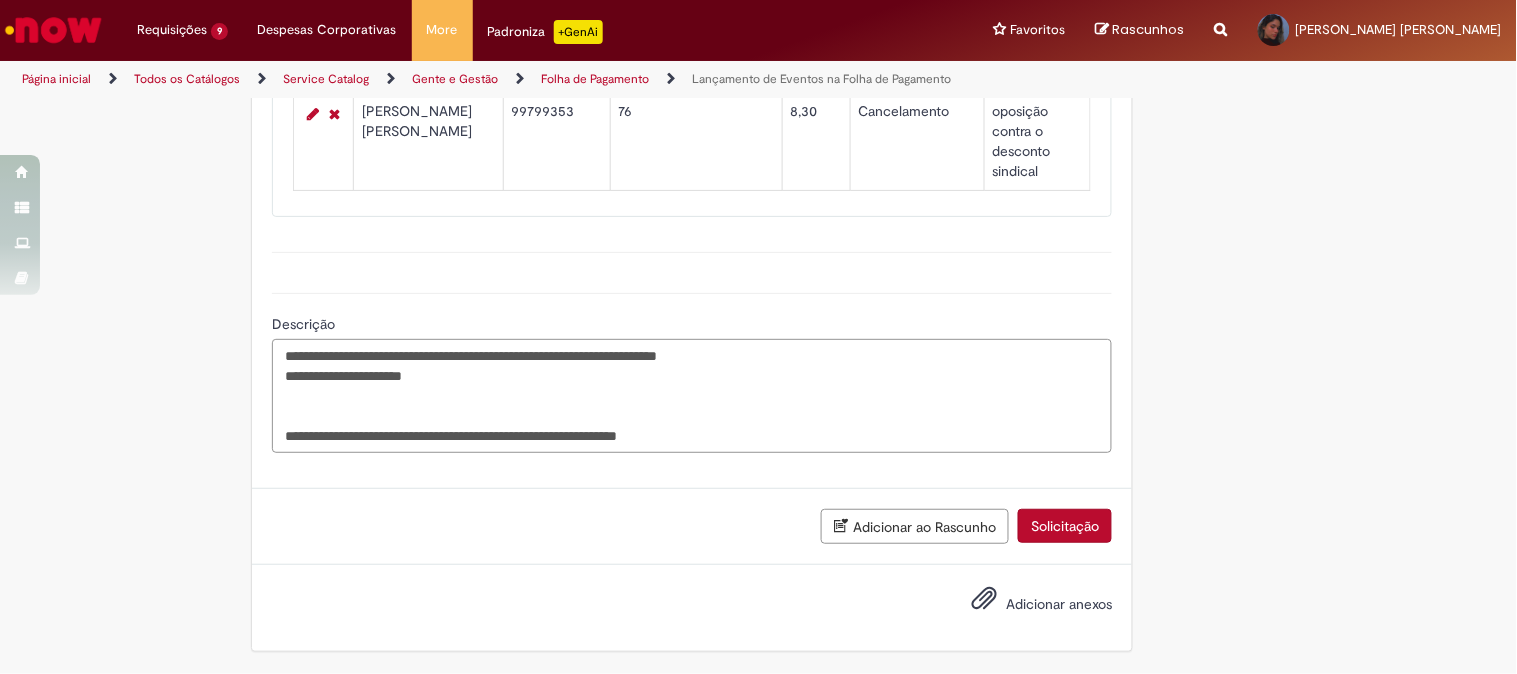 click on "**********" at bounding box center (692, 396) 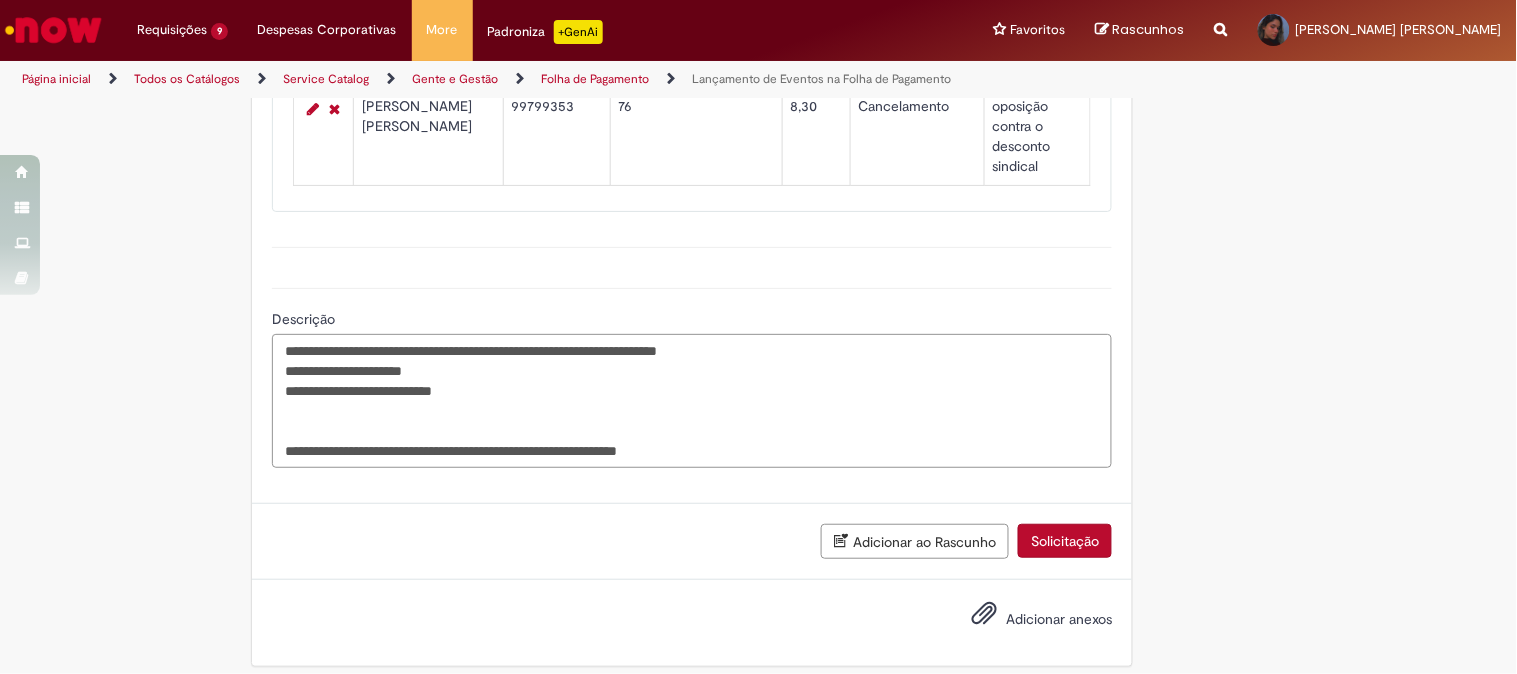scroll, scrollTop: 1120, scrollLeft: 0, axis: vertical 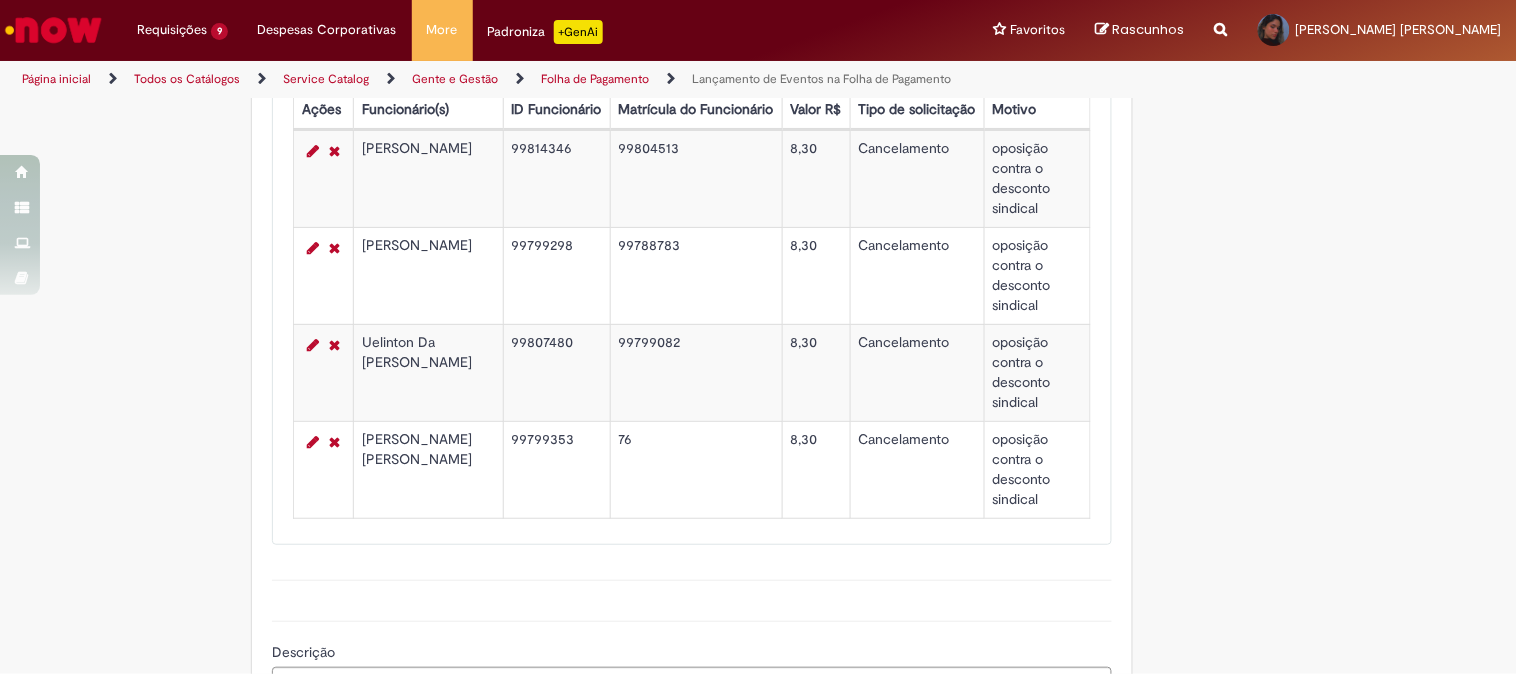 drag, startPoint x: 354, startPoint y: 341, endPoint x: 468, endPoint y: 362, distance: 115.918076 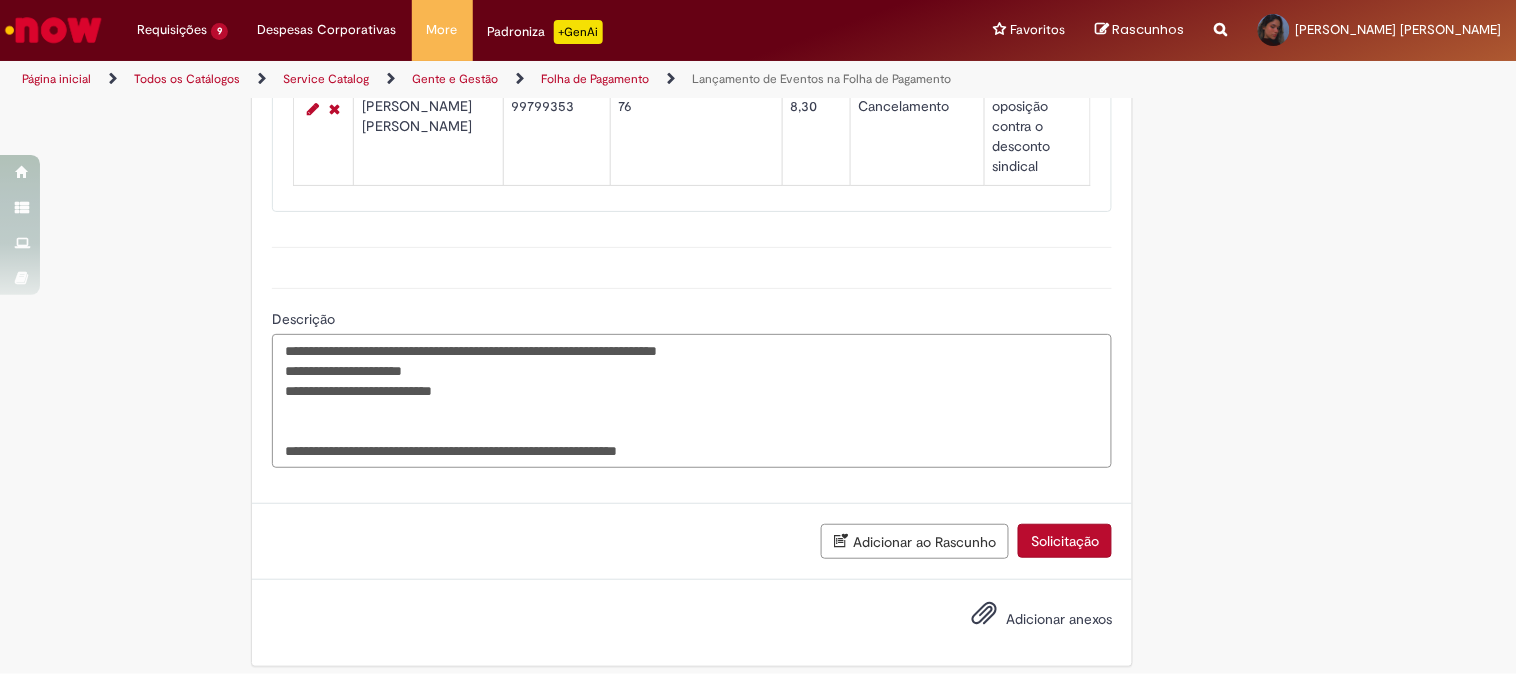 click on "**********" at bounding box center [692, 401] 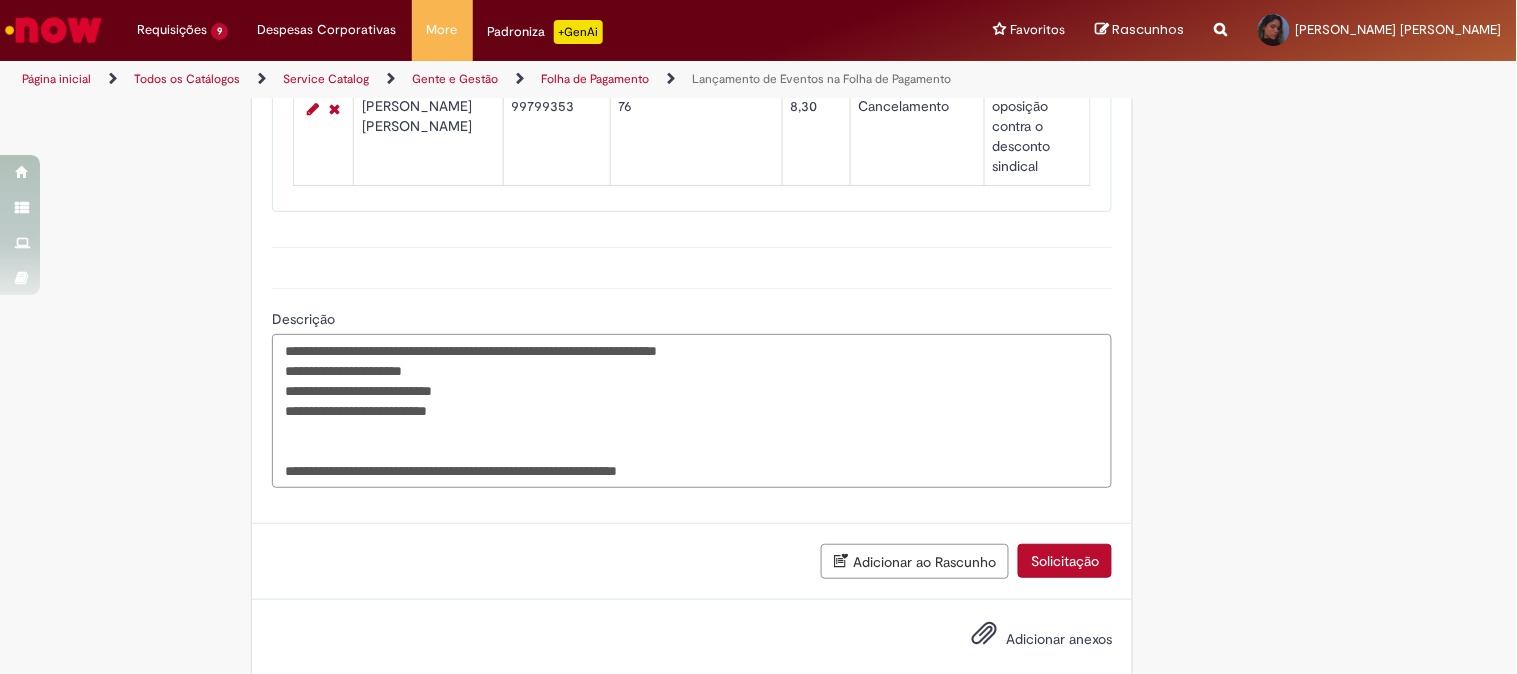 scroll, scrollTop: 1120, scrollLeft: 0, axis: vertical 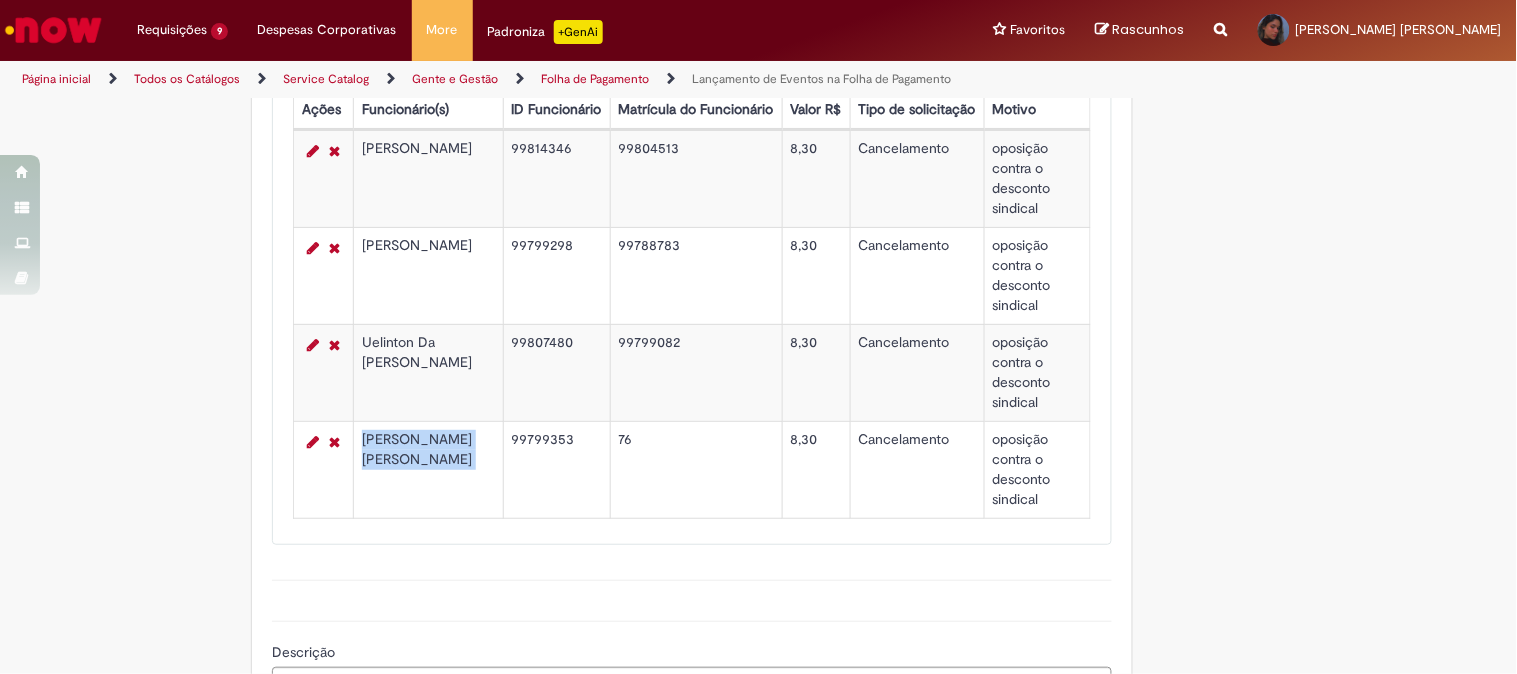 drag, startPoint x: 355, startPoint y: 436, endPoint x: 478, endPoint y: 430, distance: 123.146255 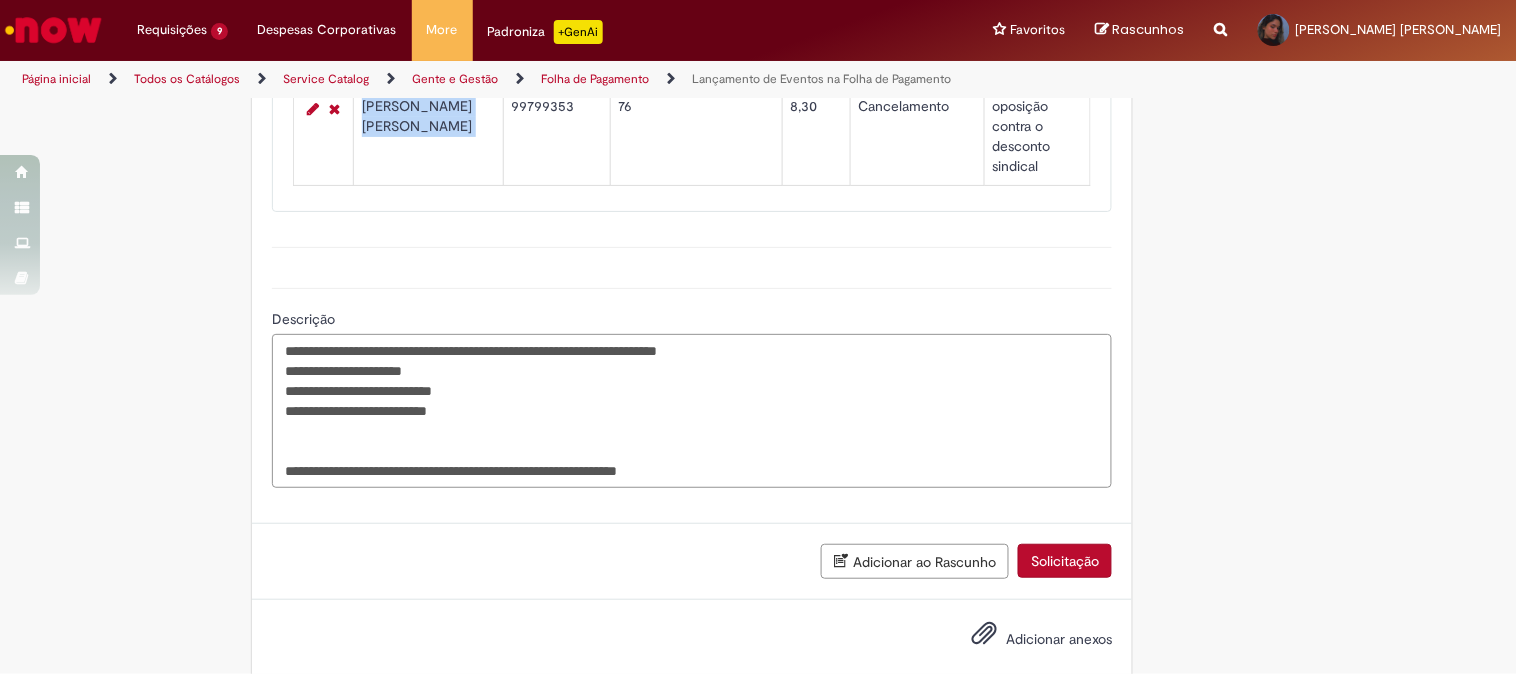 click on "**********" at bounding box center [692, 411] 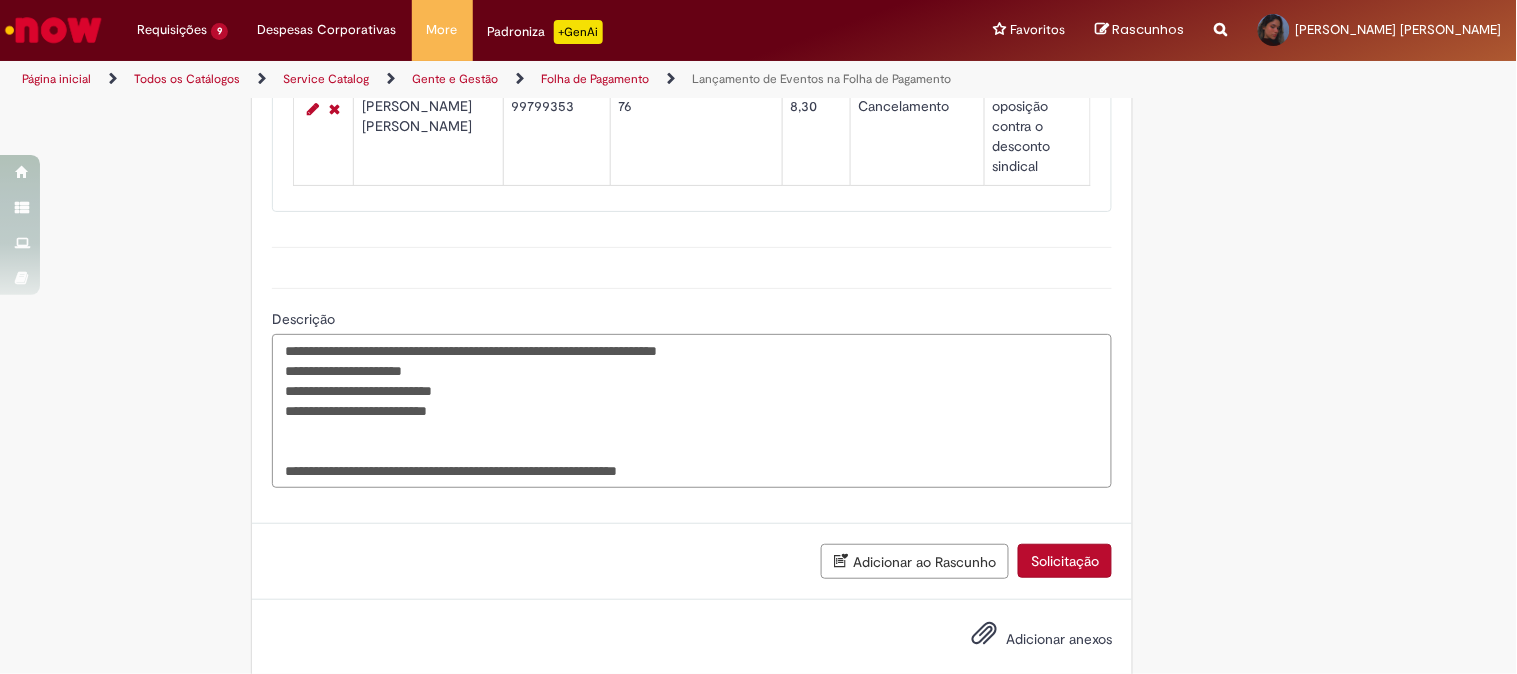 paste on "**********" 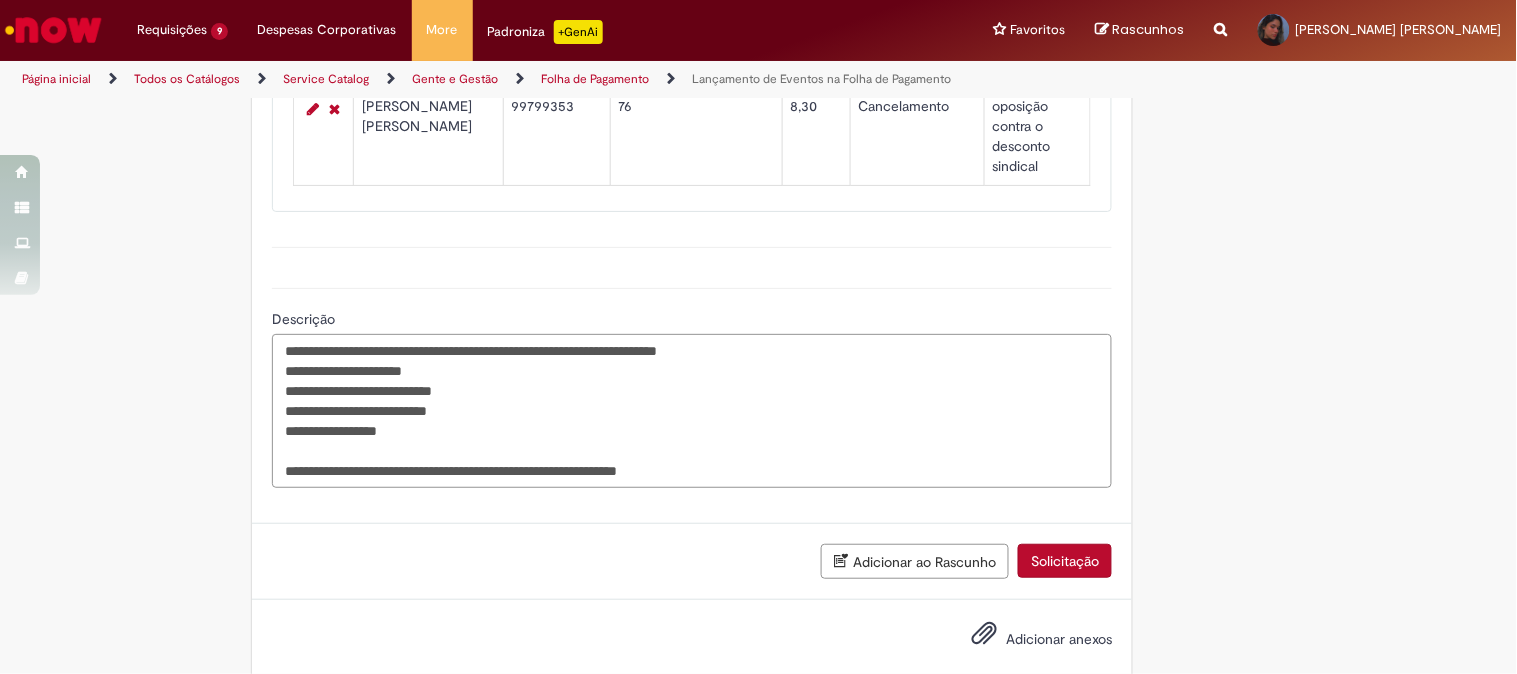 click on "**********" at bounding box center [692, 411] 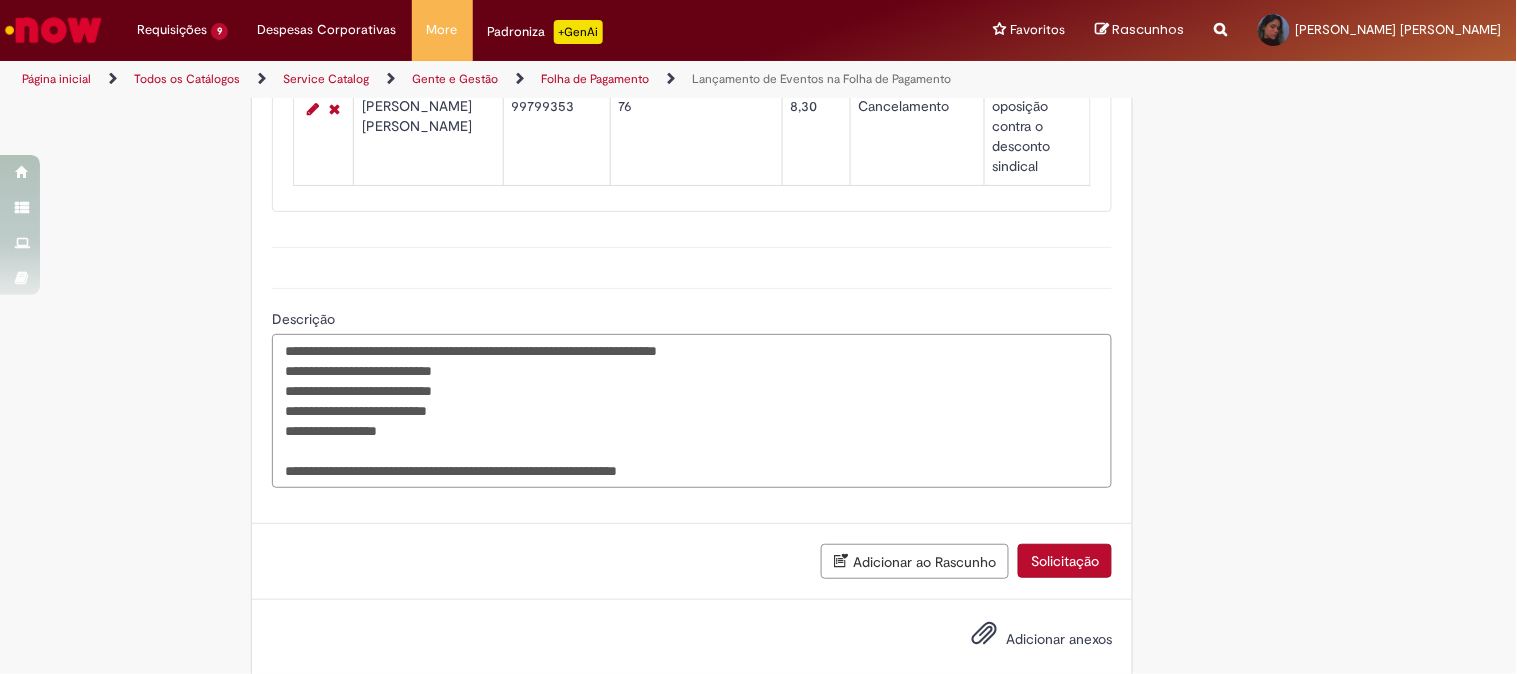 click on "**********" at bounding box center [692, 411] 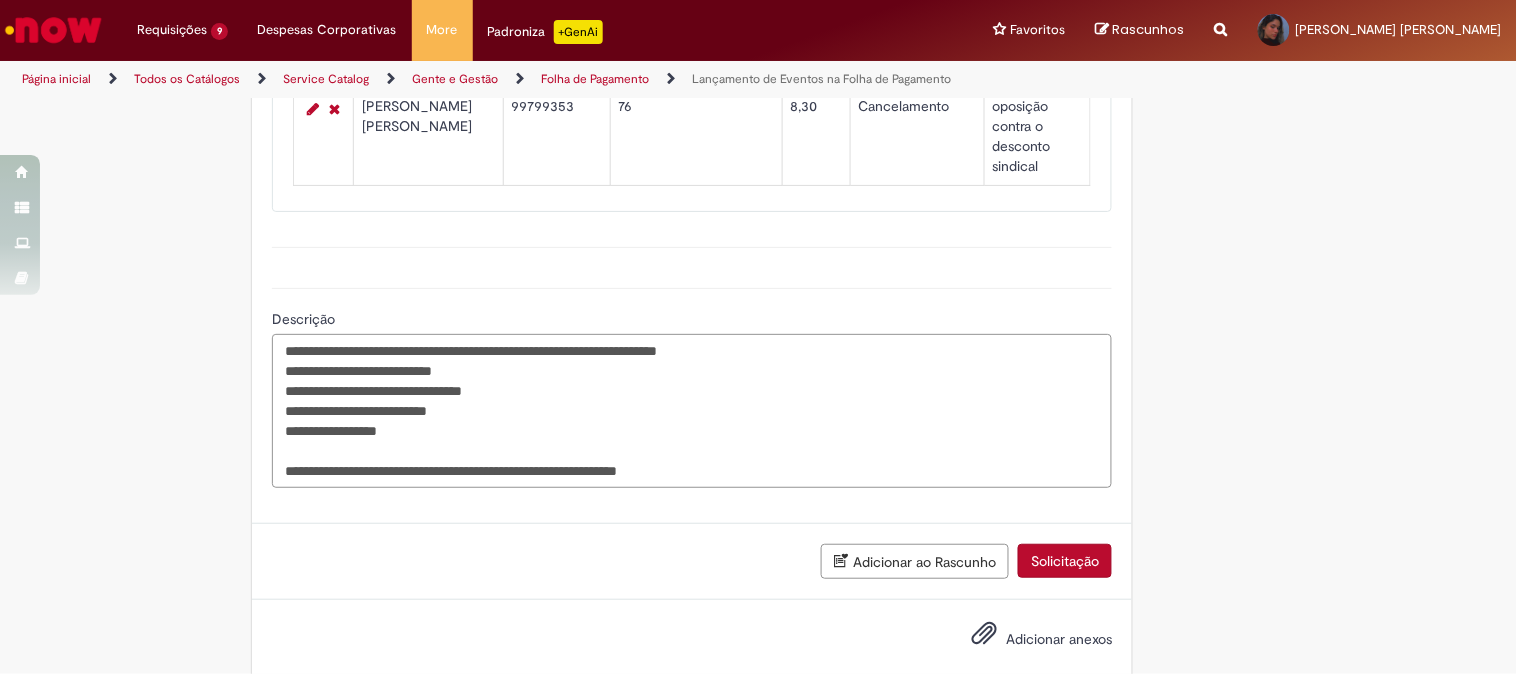 click on "**********" at bounding box center (692, 411) 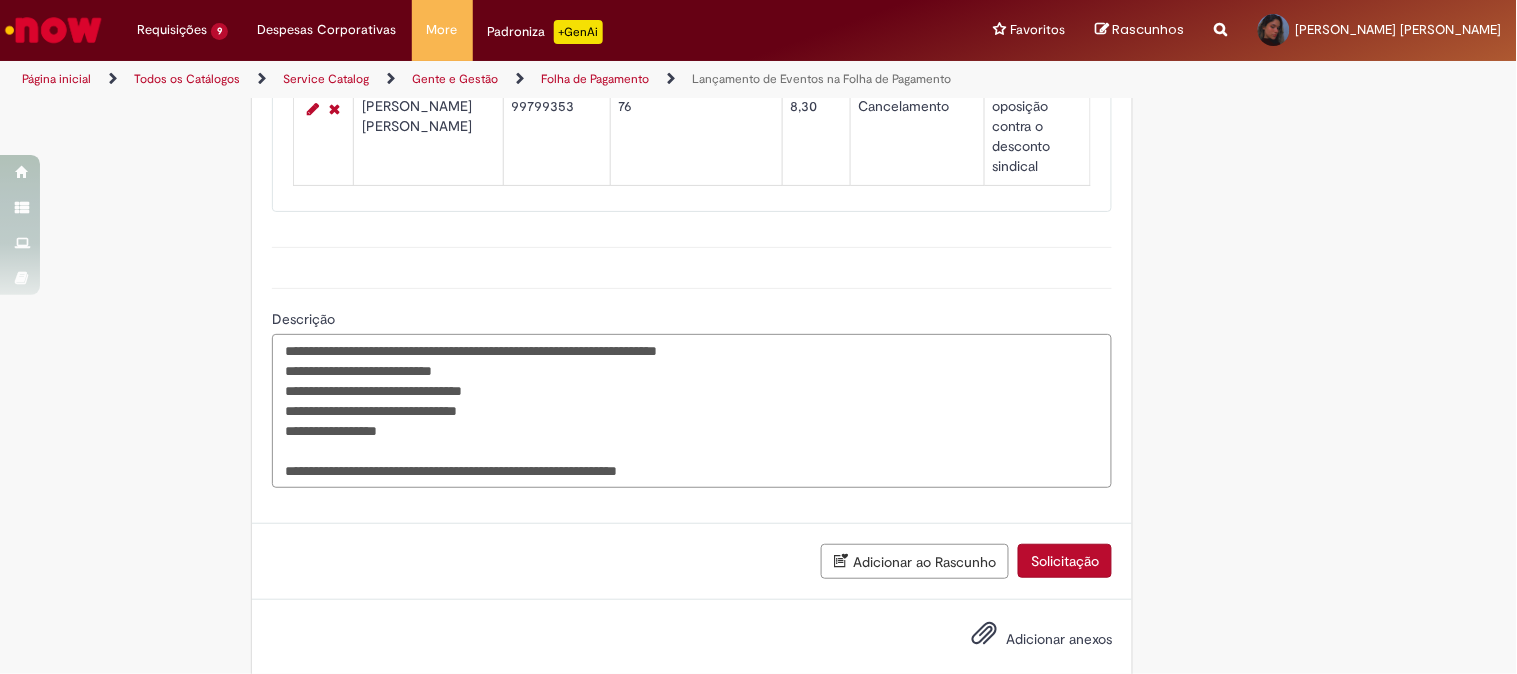 click on "**********" at bounding box center [692, 411] 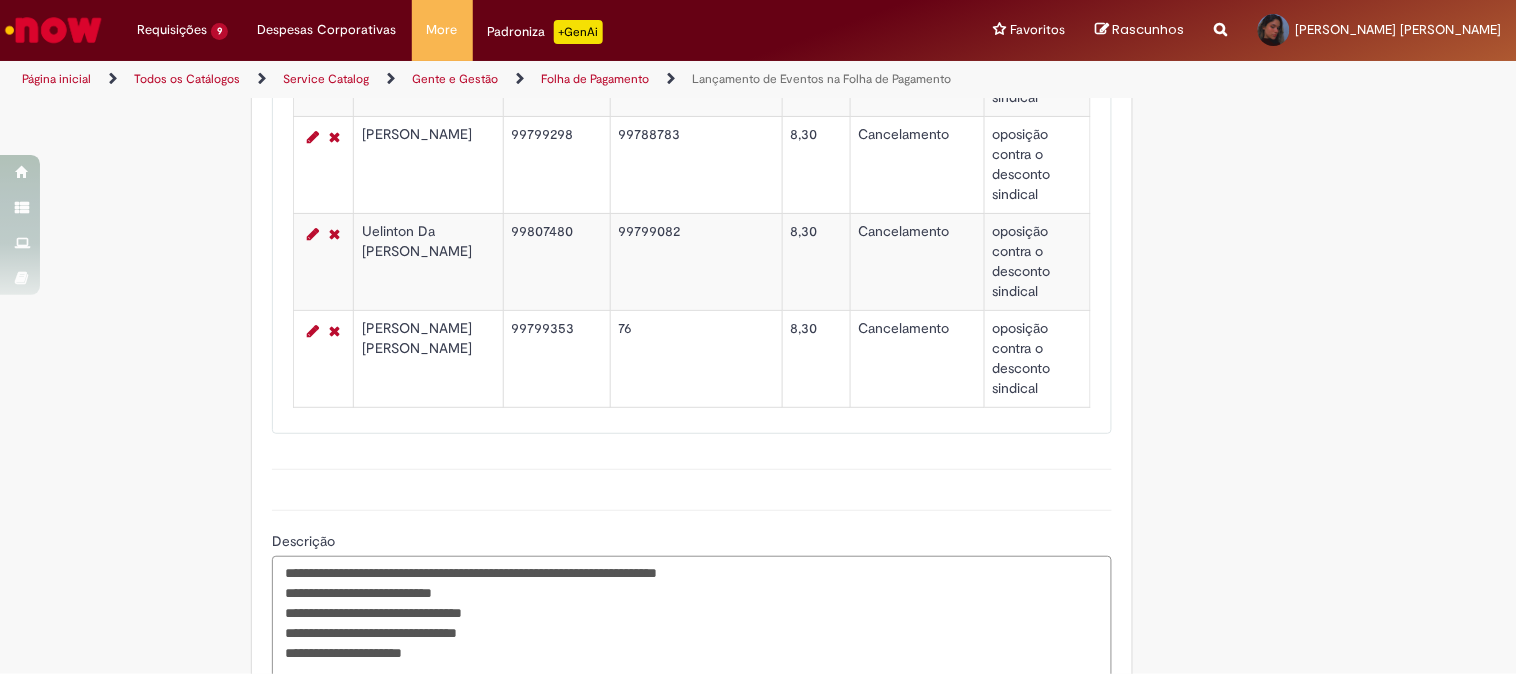 scroll, scrollTop: 1120, scrollLeft: 0, axis: vertical 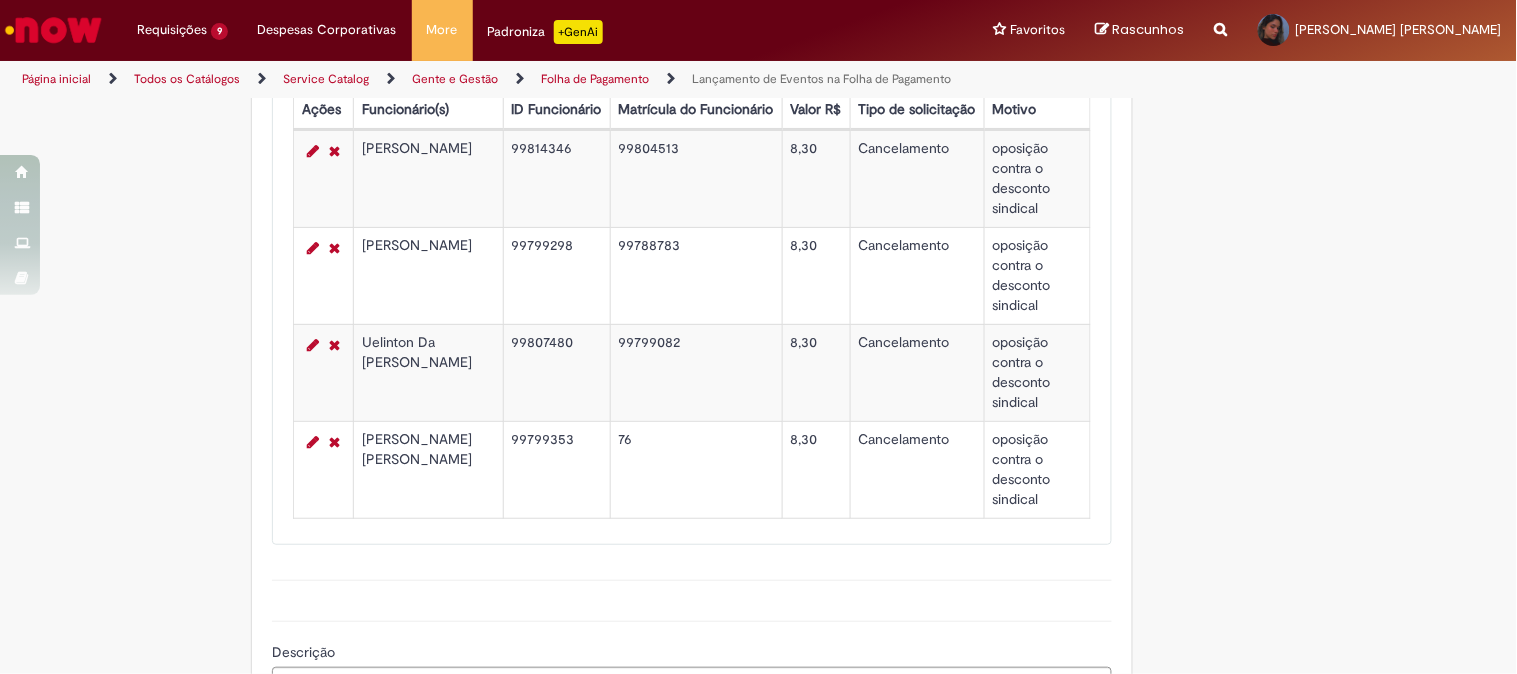 click on "99814346" at bounding box center (556, 178) 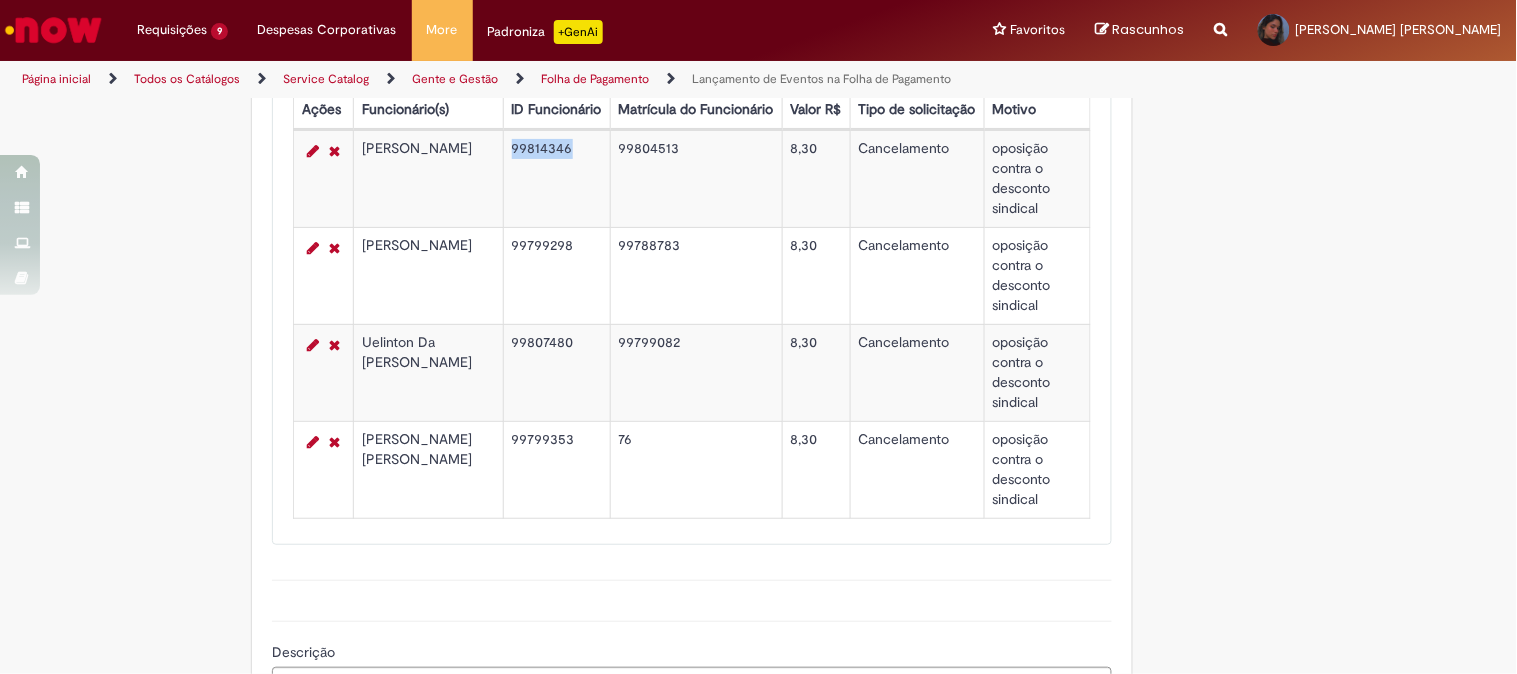 copy on "99814346" 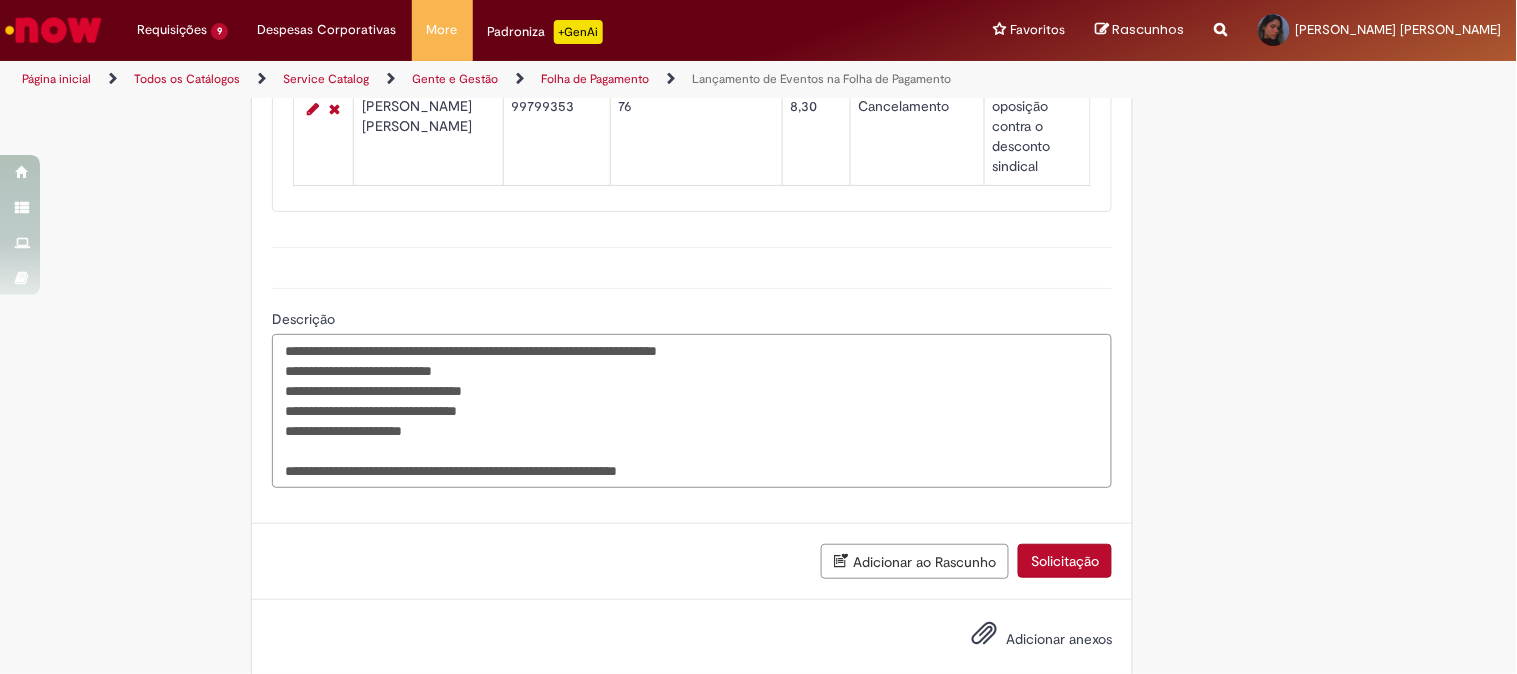 click on "**********" at bounding box center (692, 411) 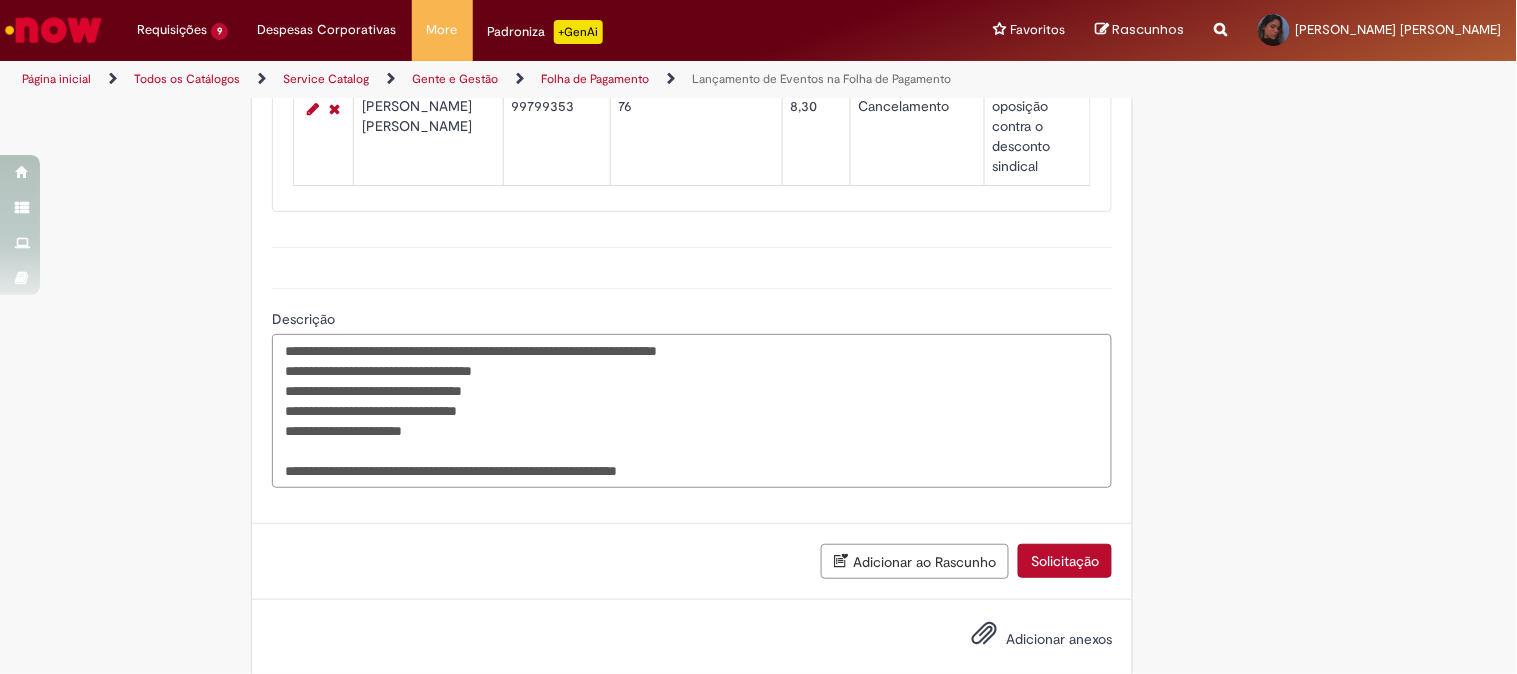 click on "**********" at bounding box center (692, 411) 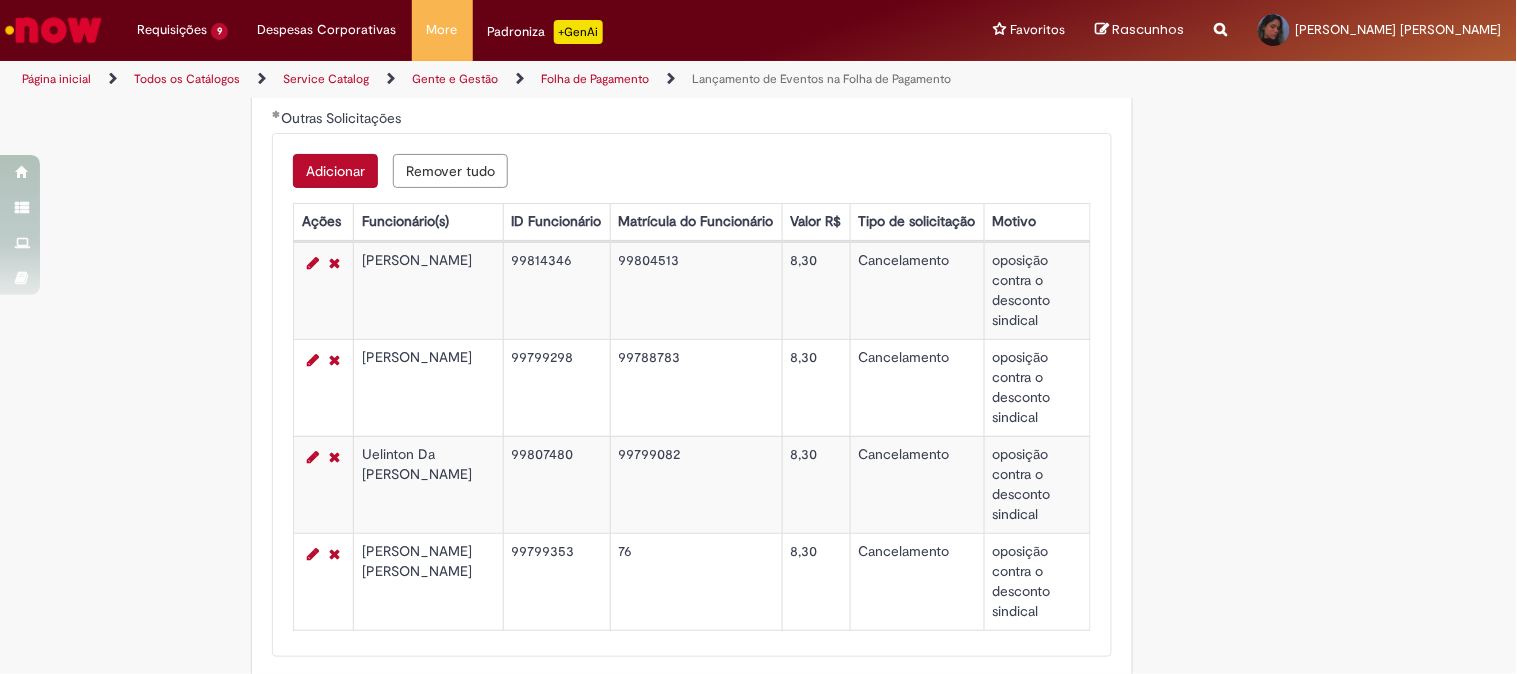 click on "99799298" at bounding box center (556, 387) 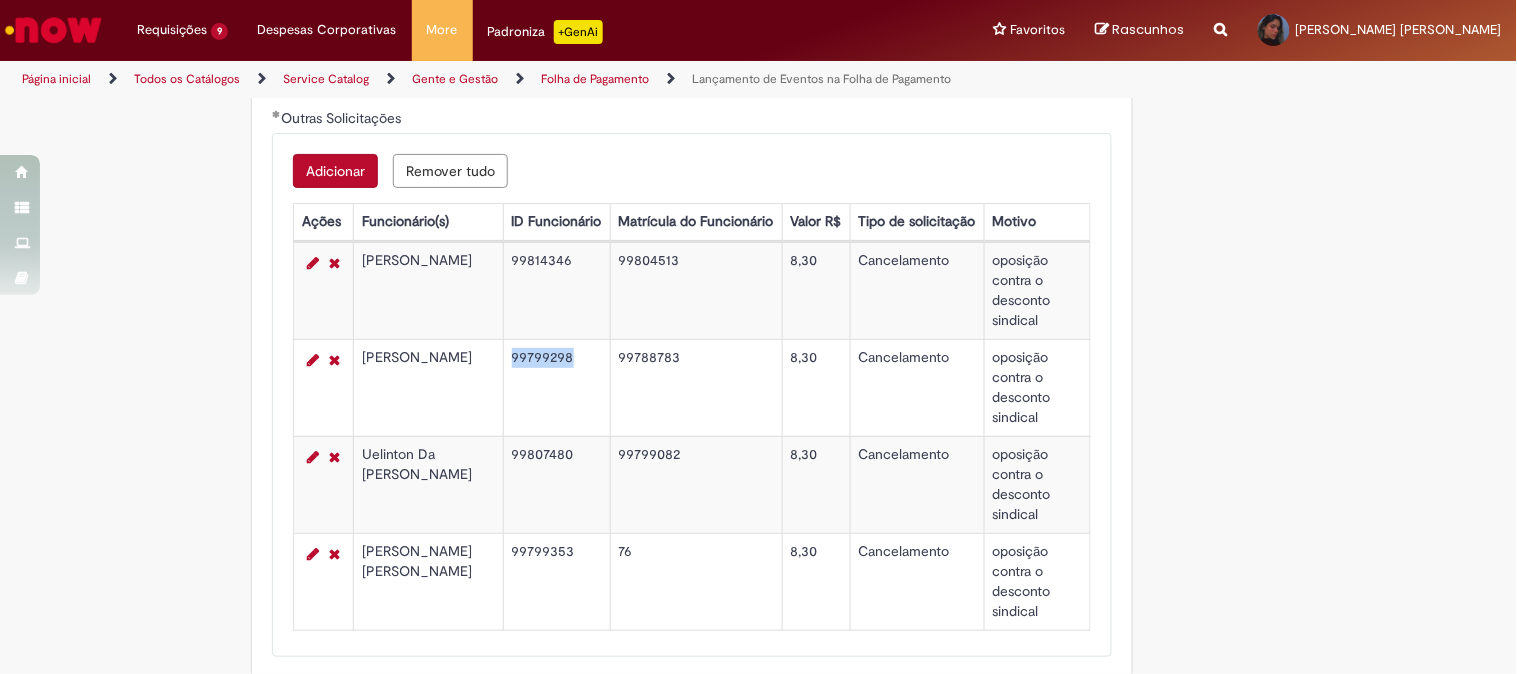 click on "99799298" at bounding box center (556, 387) 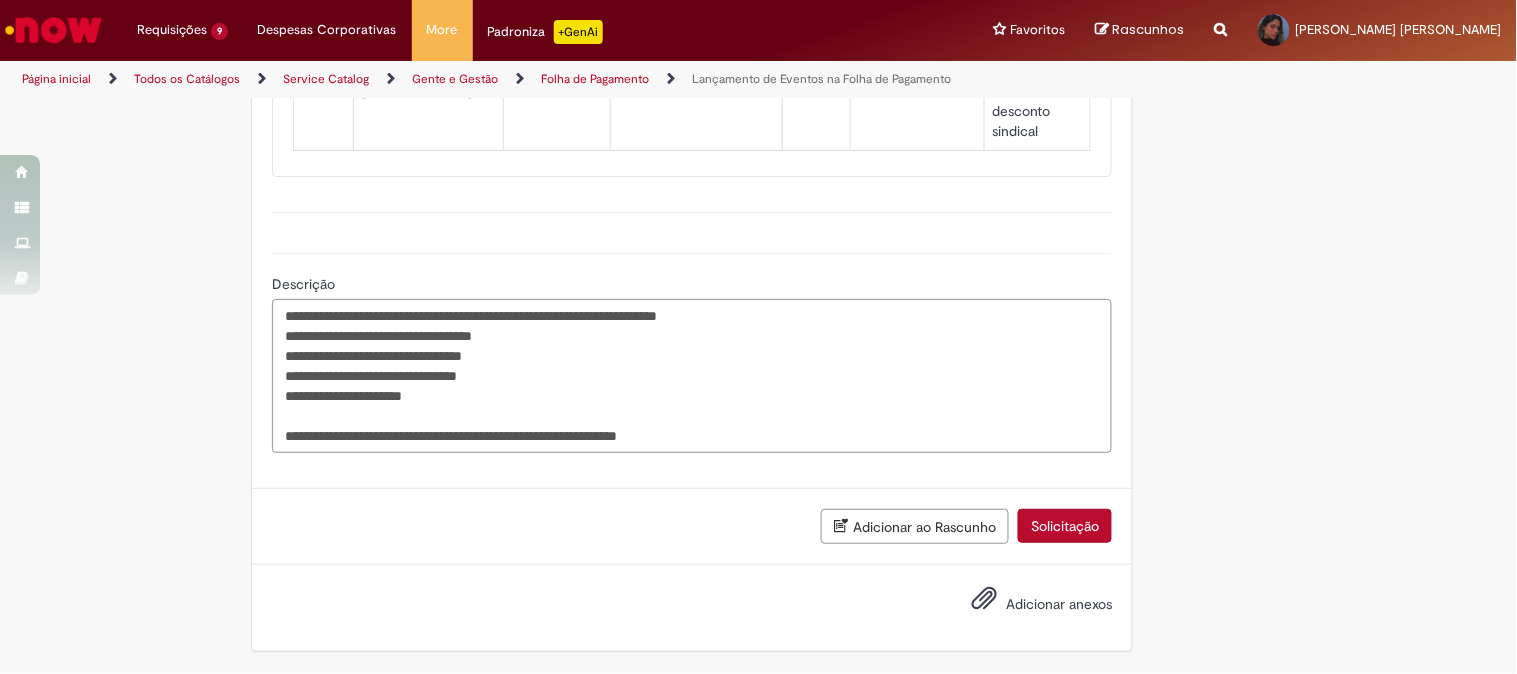 click on "**********" at bounding box center (692, 376) 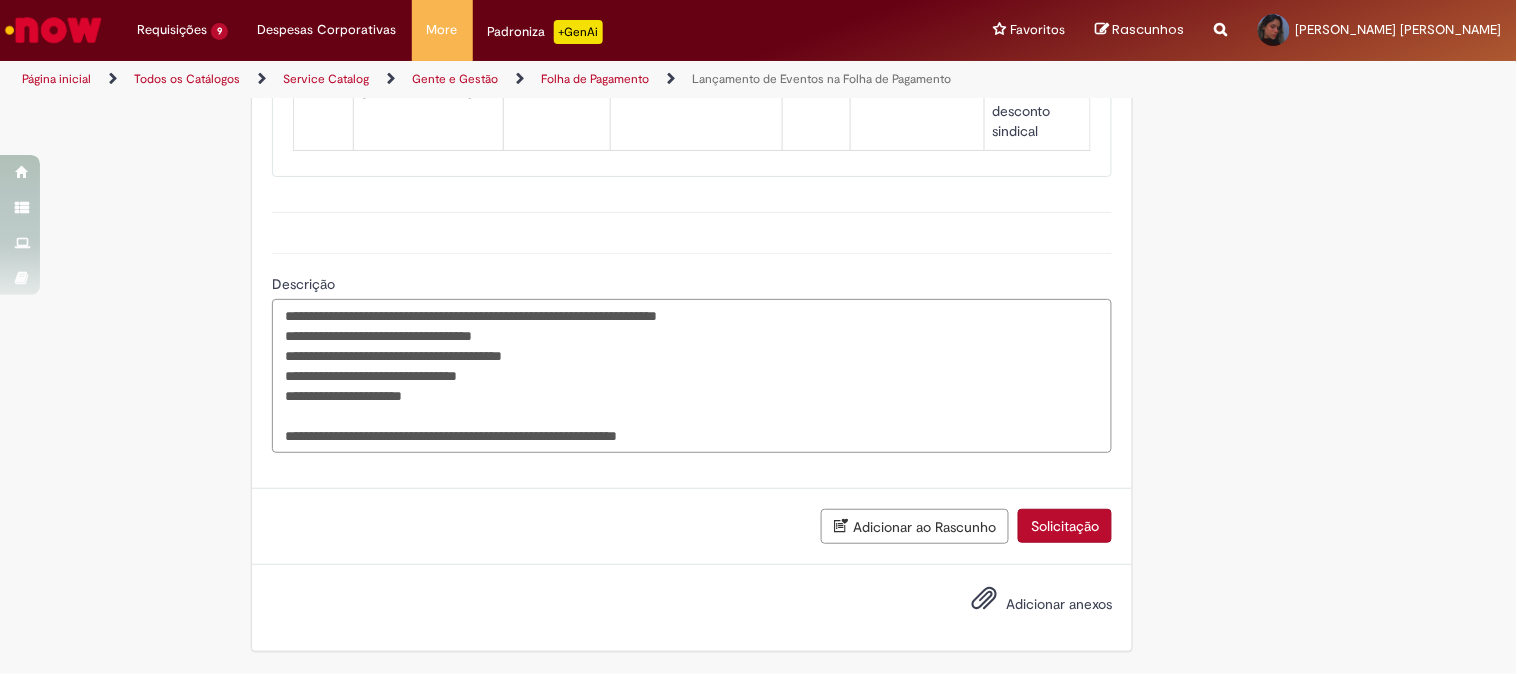 click on "**********" at bounding box center (692, 376) 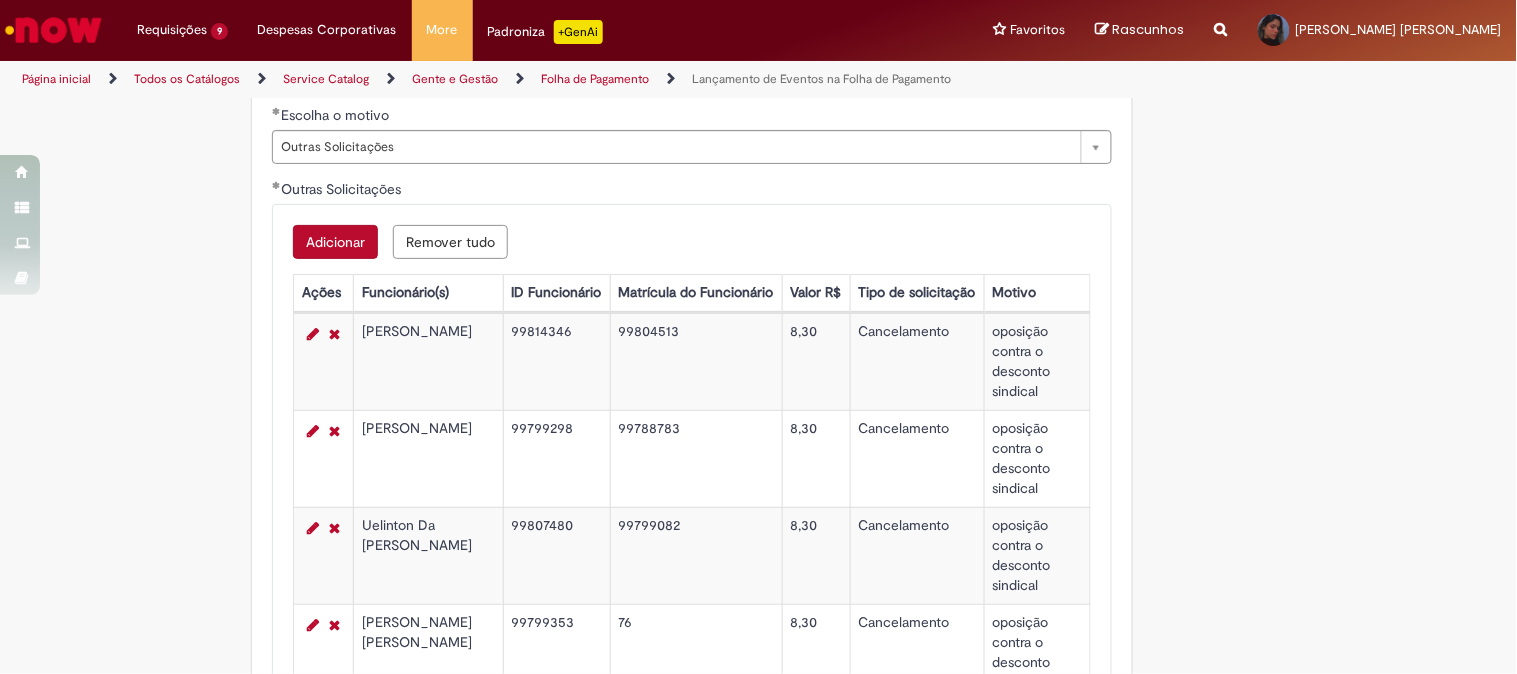 click on "99807480" at bounding box center (556, 555) 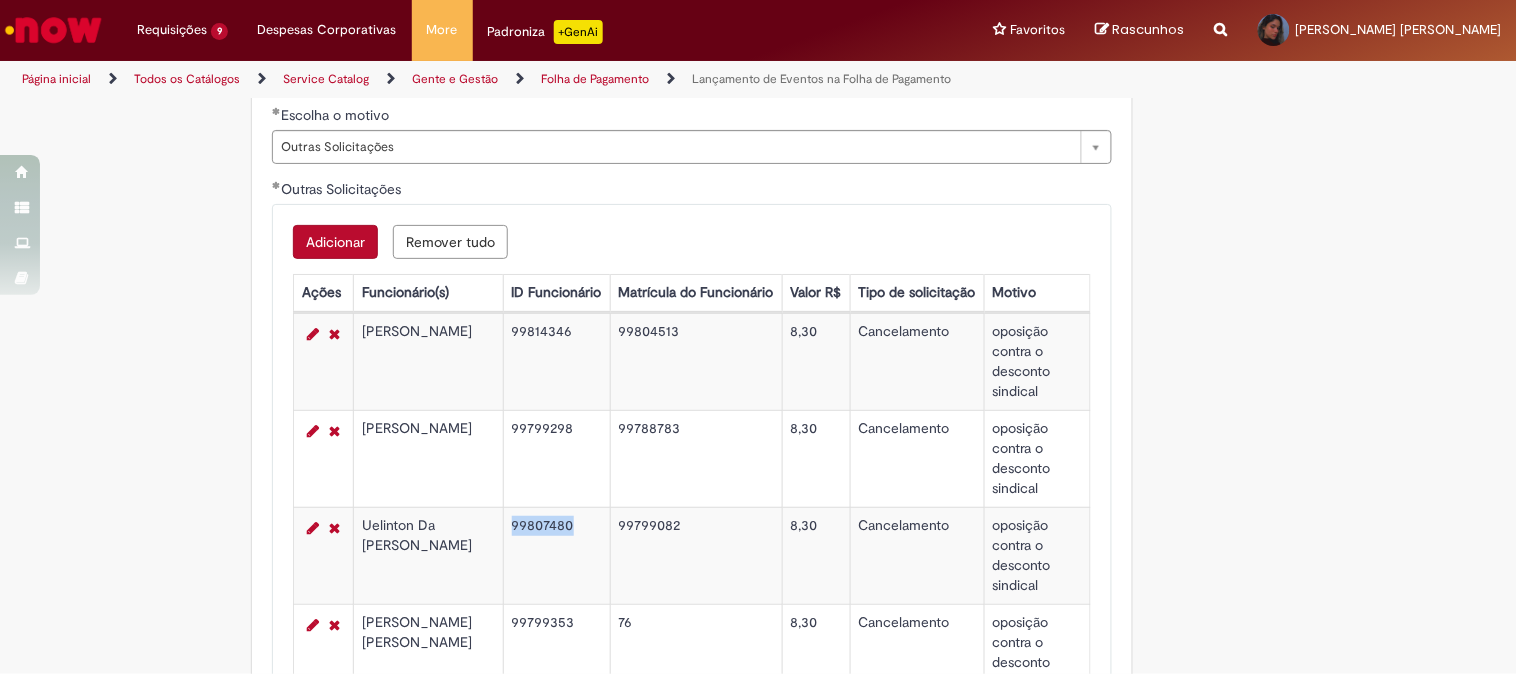 copy on "99807480" 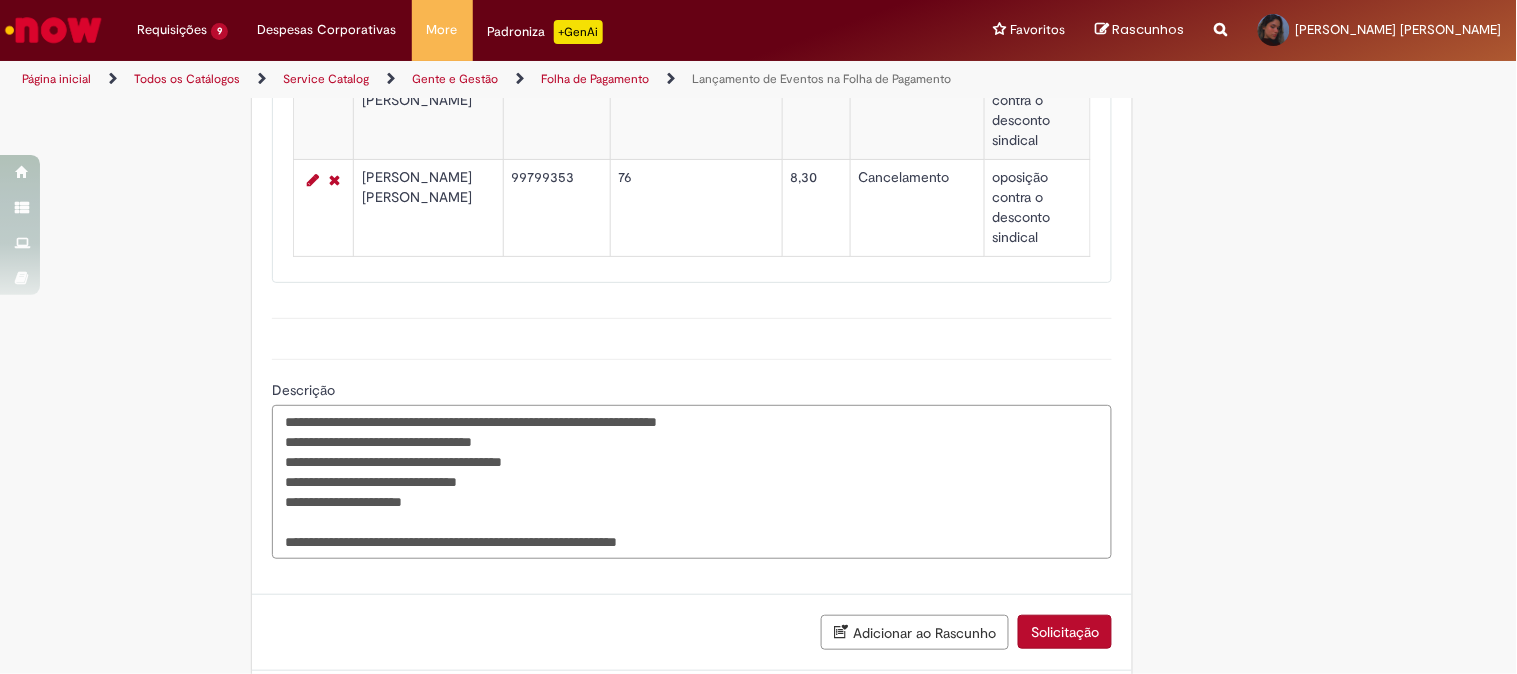 click on "**********" at bounding box center [692, 482] 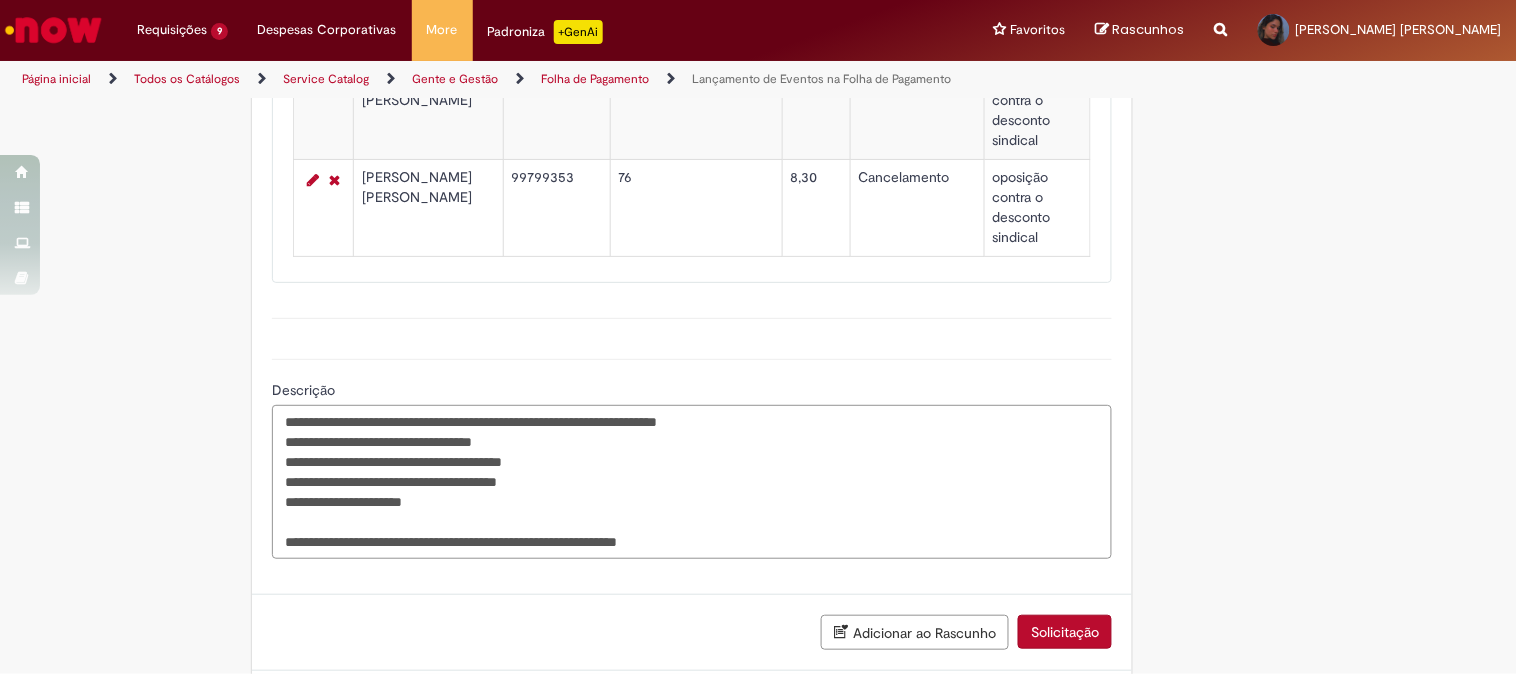 scroll, scrollTop: 937, scrollLeft: 0, axis: vertical 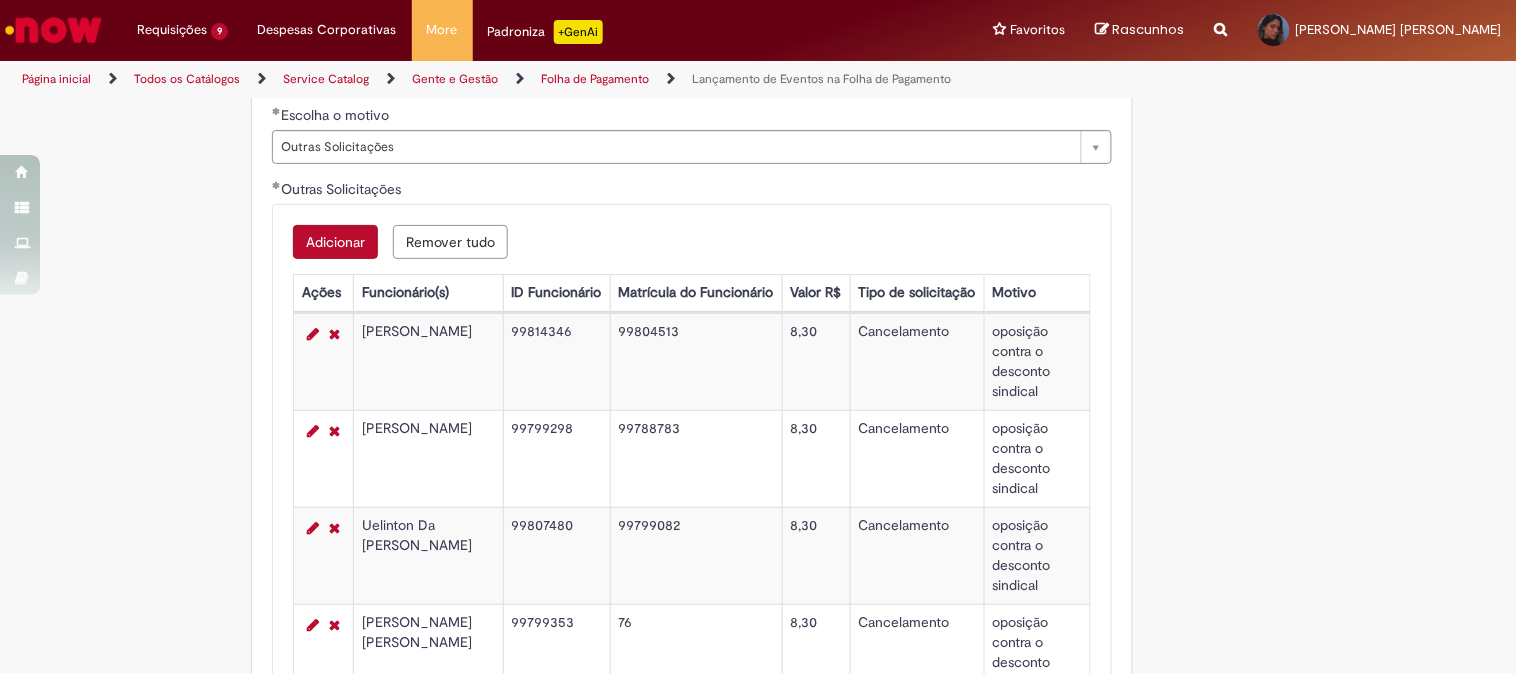 click on "99799353" at bounding box center [556, 652] 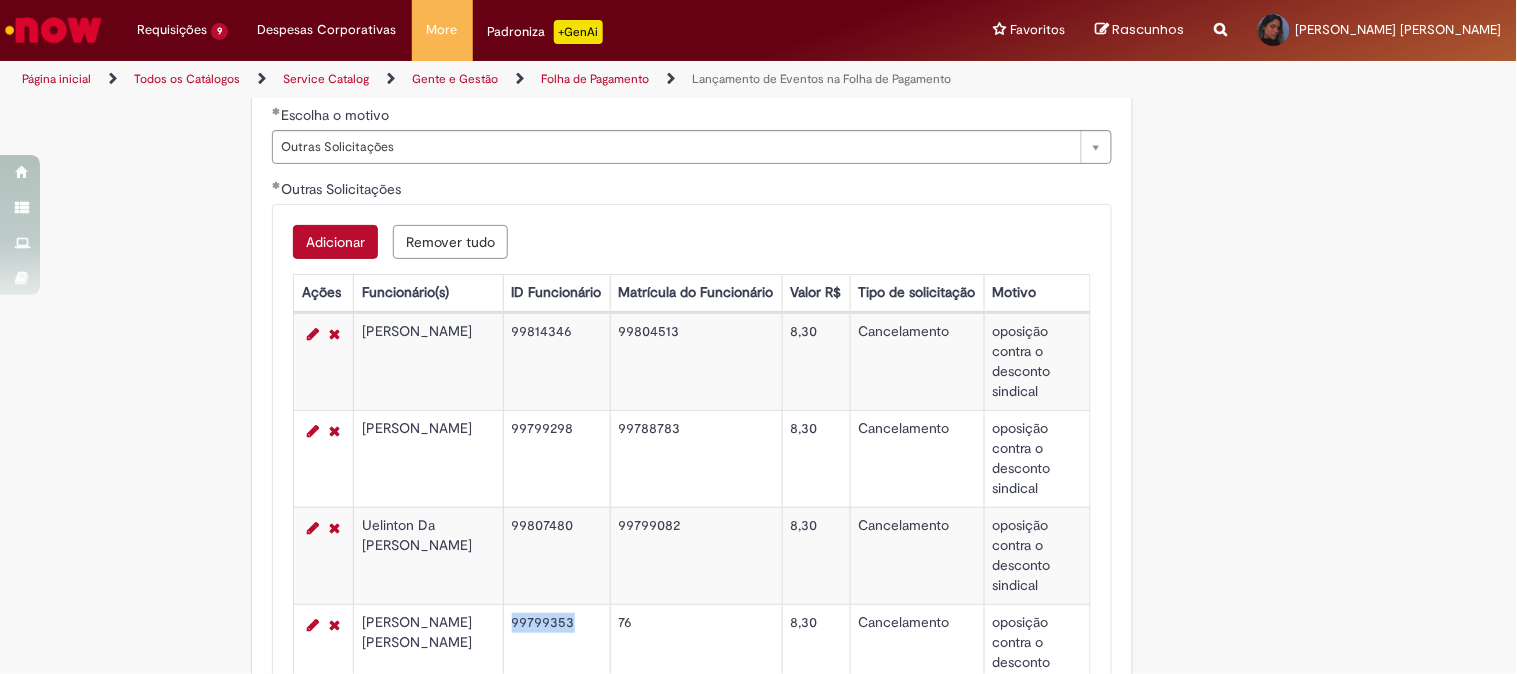 click on "99799353" at bounding box center (556, 652) 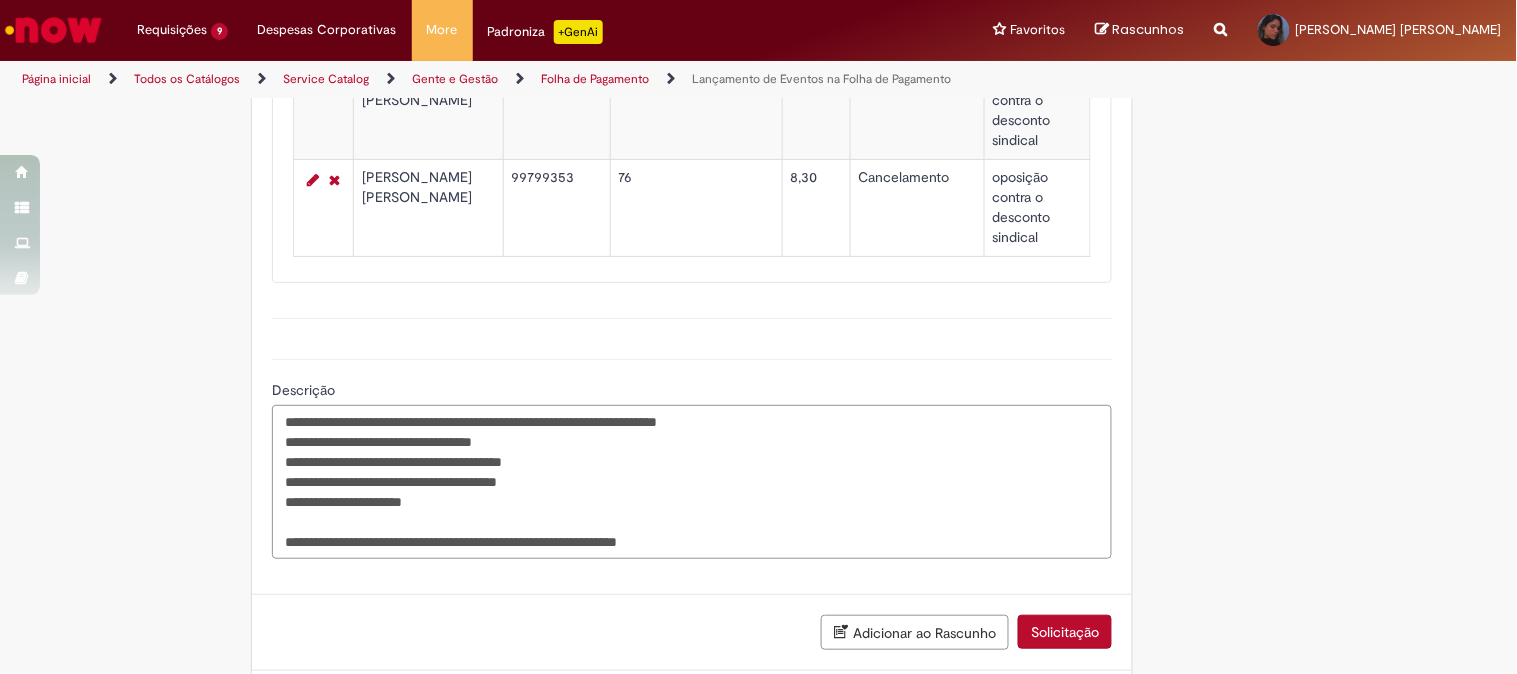 click on "**********" at bounding box center (692, 482) 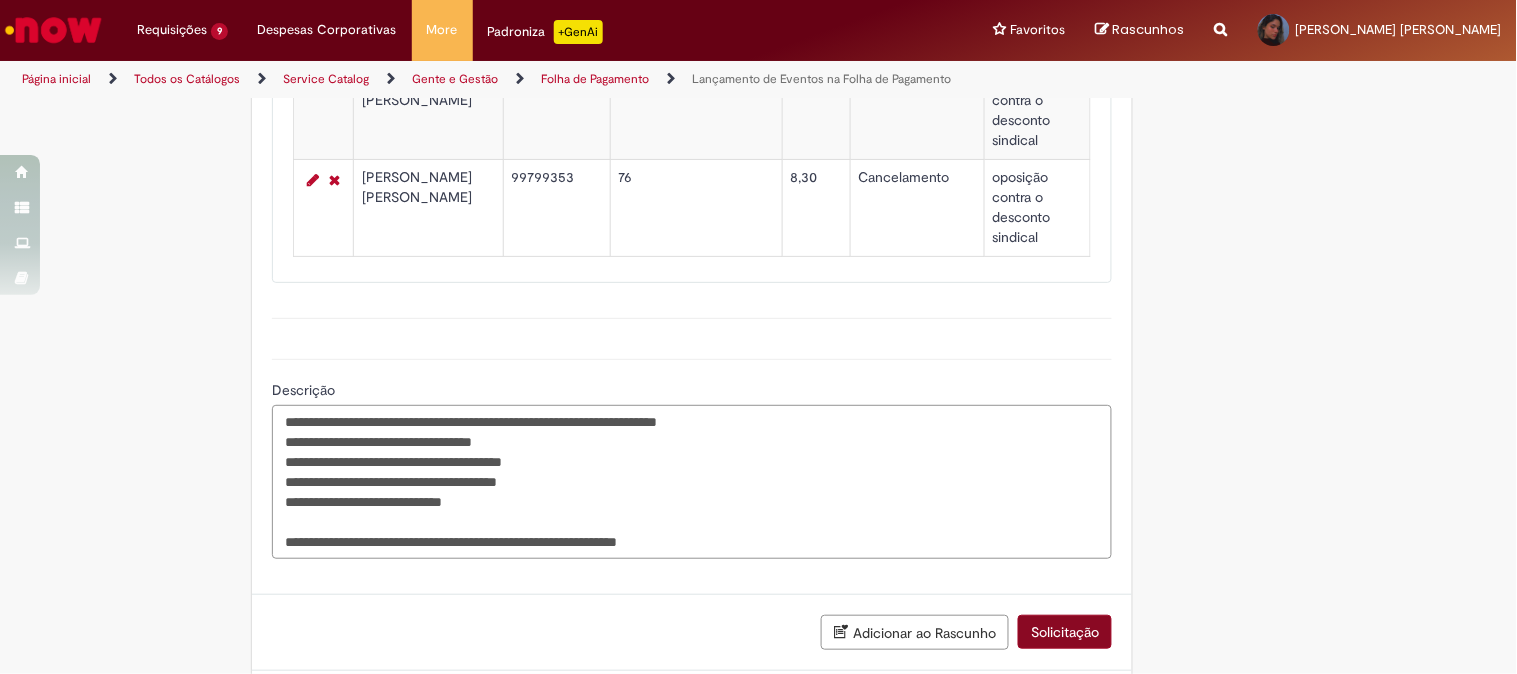 scroll, scrollTop: 1493, scrollLeft: 0, axis: vertical 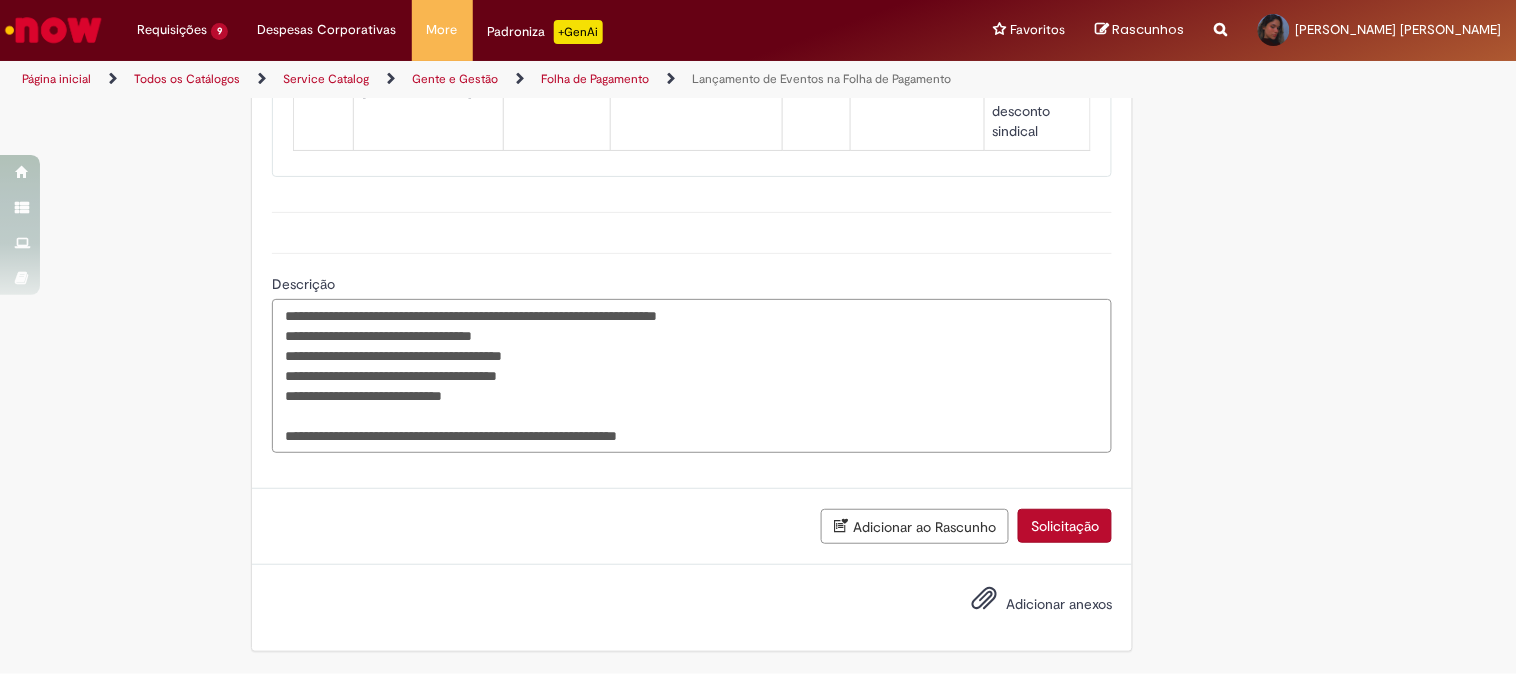 type on "**********" 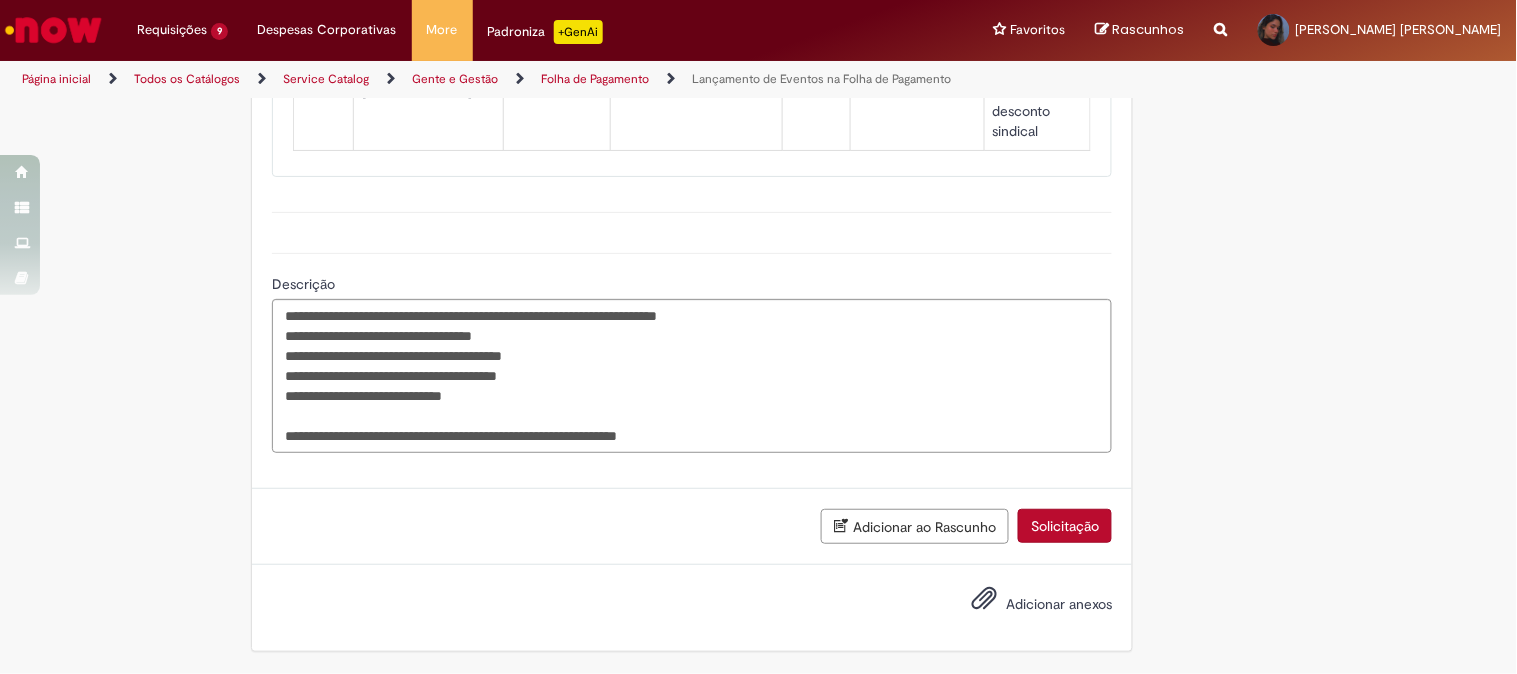click on "Adicionar anexos" at bounding box center (1059, 604) 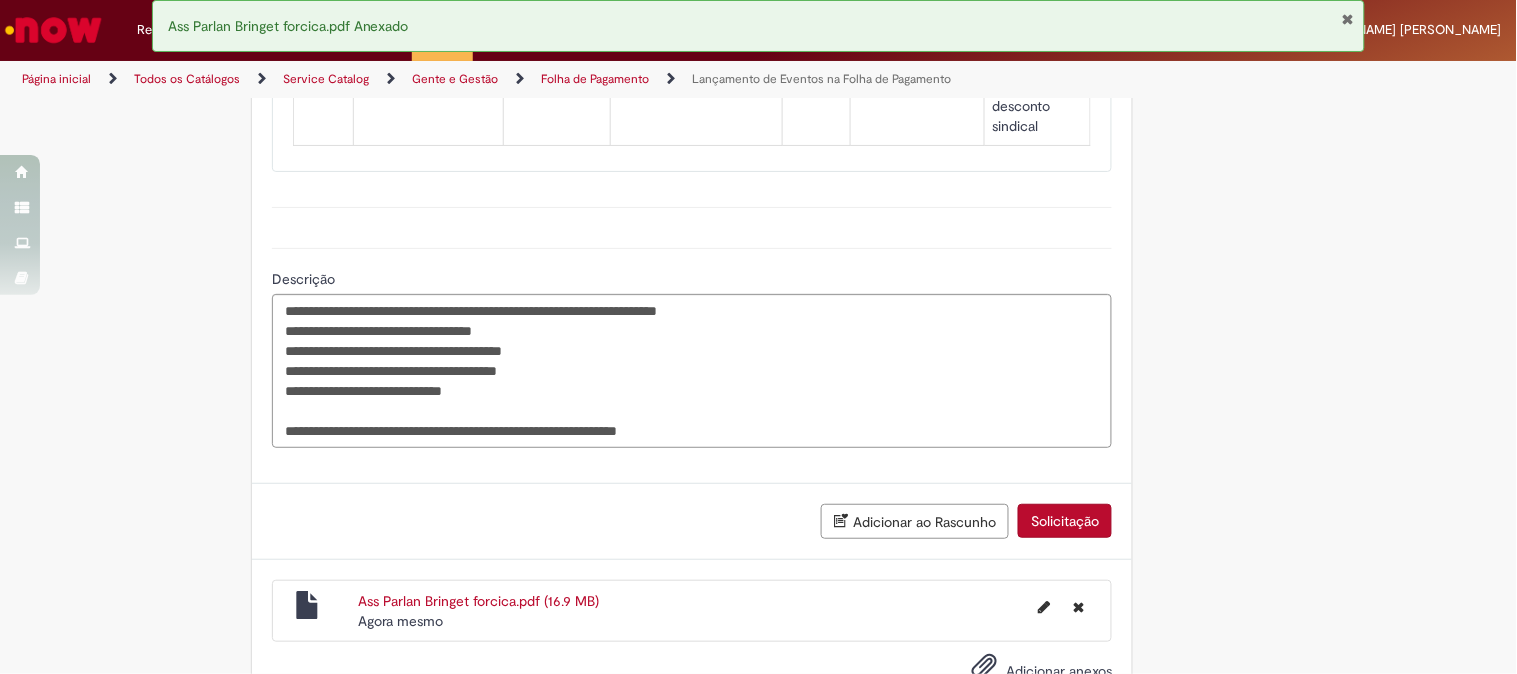 click on "Solicitação" at bounding box center (1065, 521) 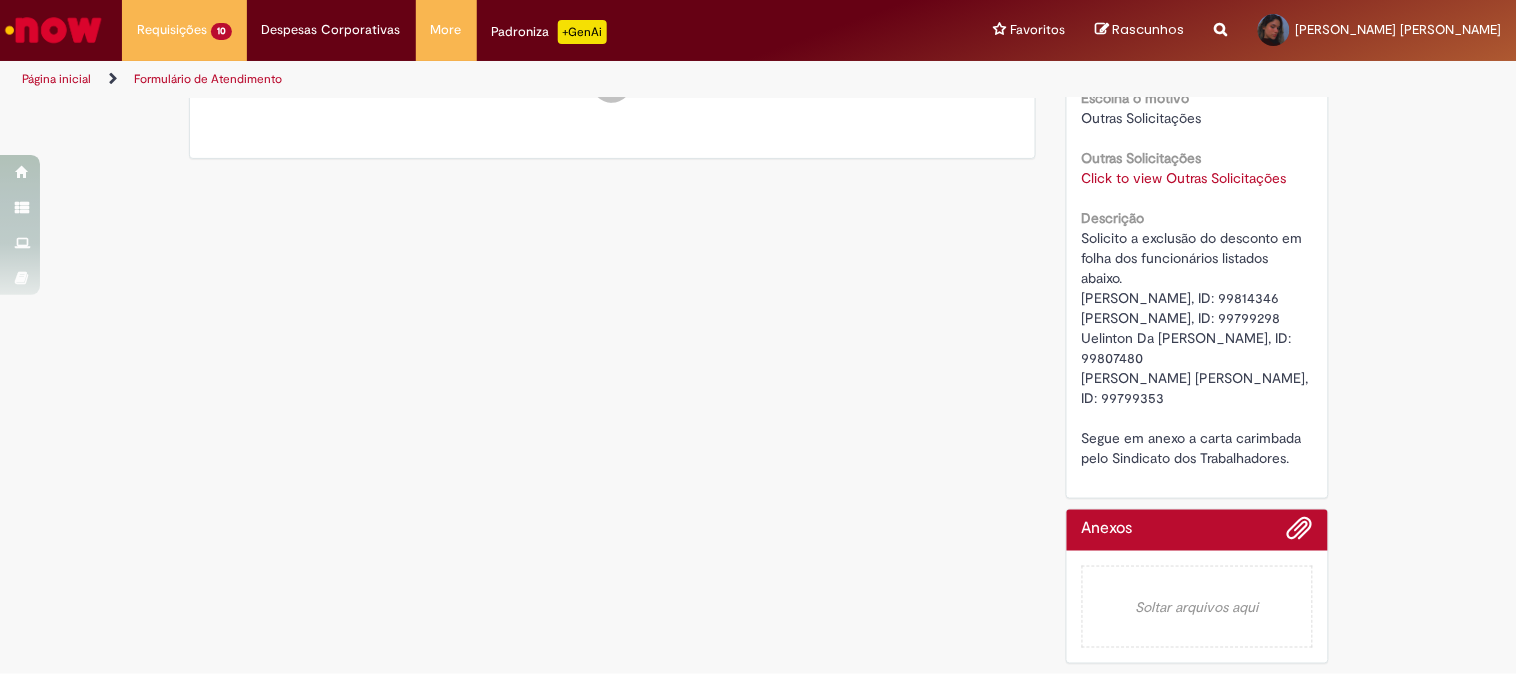 scroll, scrollTop: 0, scrollLeft: 0, axis: both 